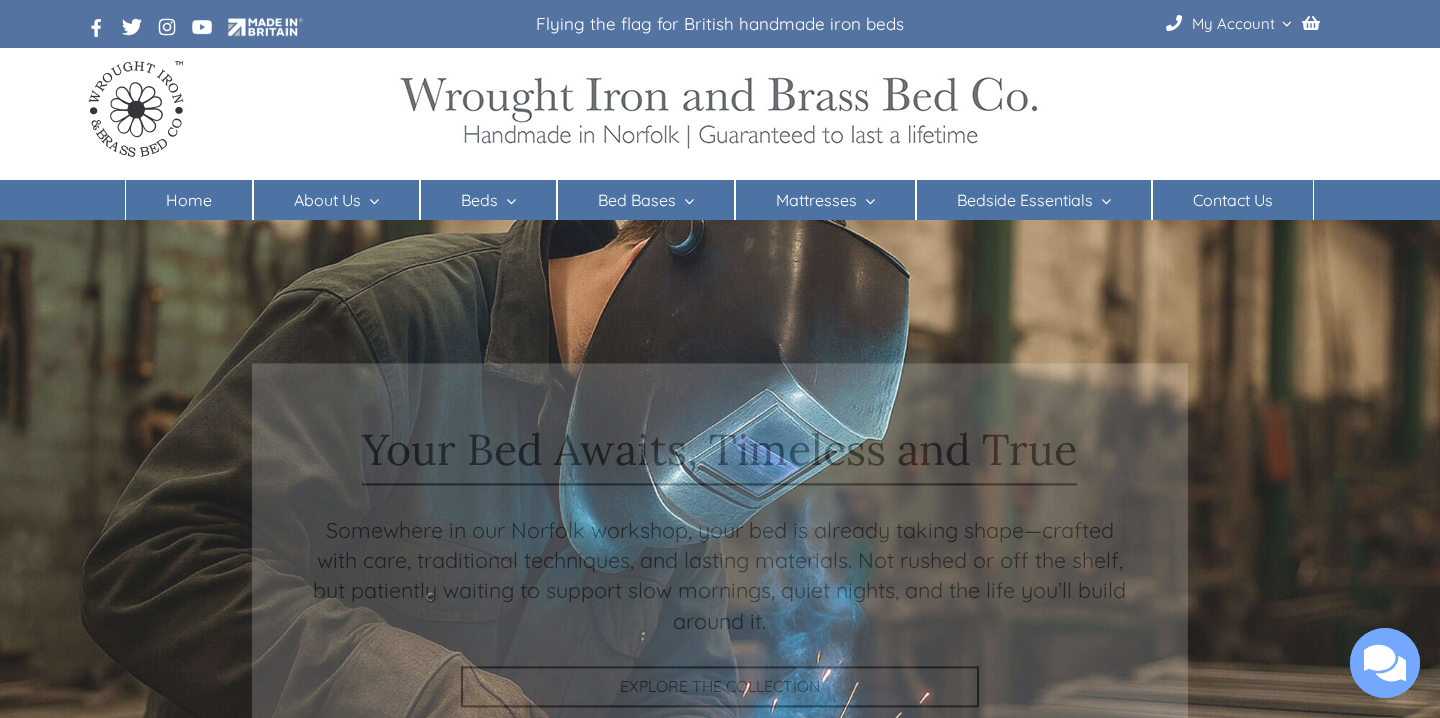 scroll, scrollTop: 0, scrollLeft: 0, axis: both 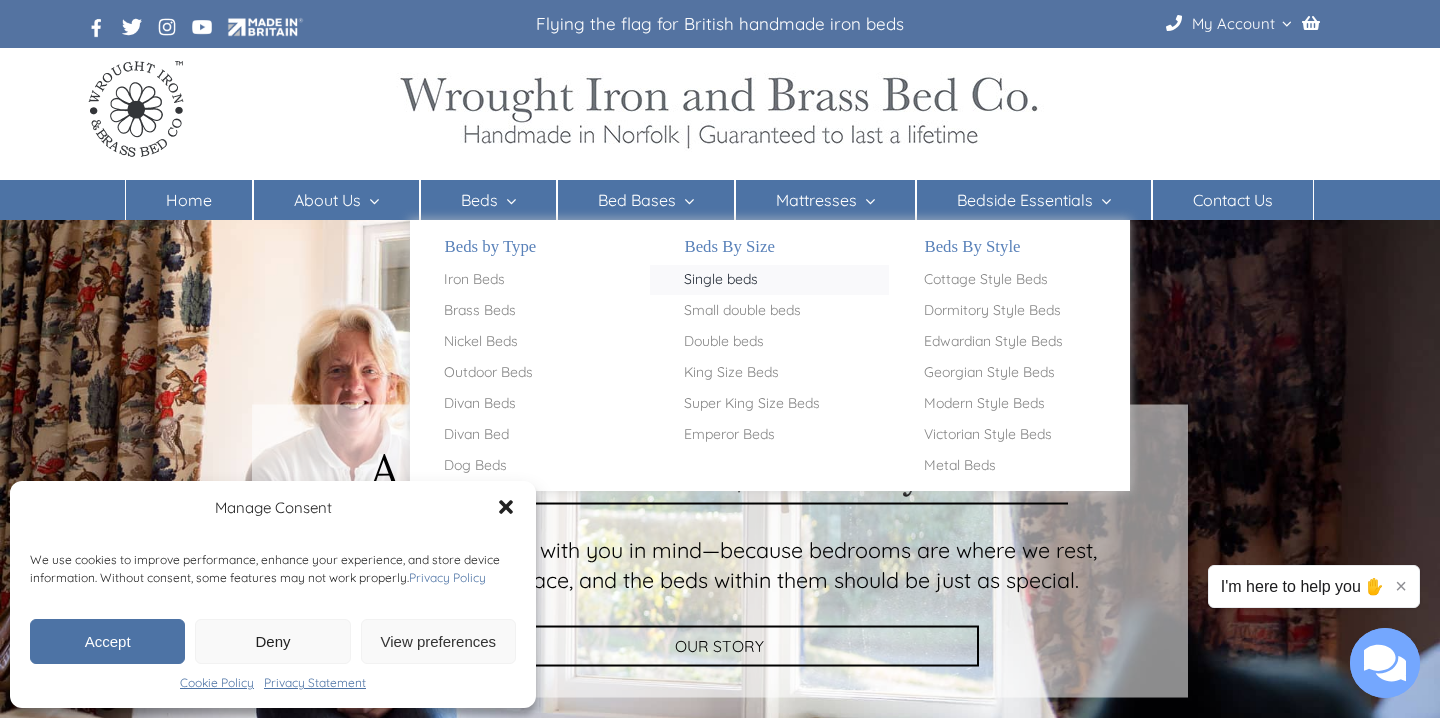 click on "Single beds" at bounding box center [721, 280] 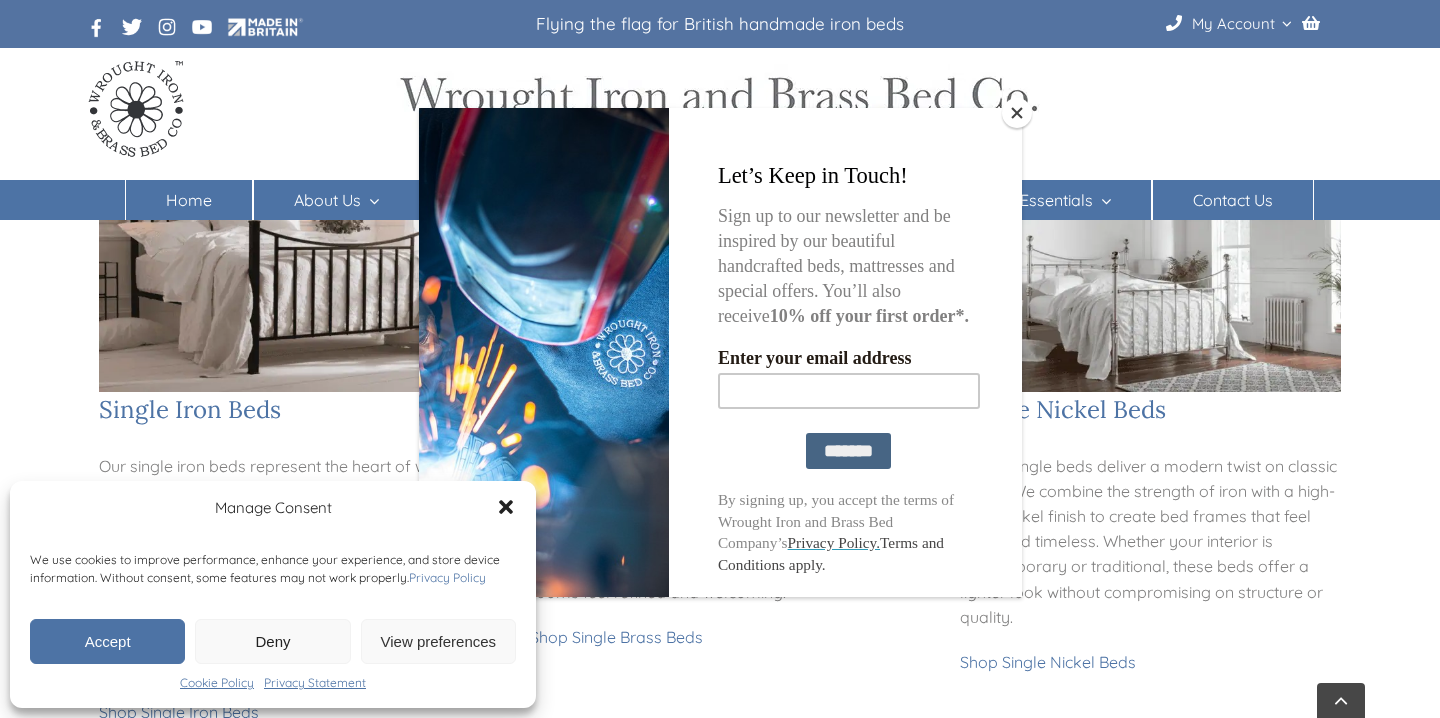 scroll, scrollTop: 711, scrollLeft: 0, axis: vertical 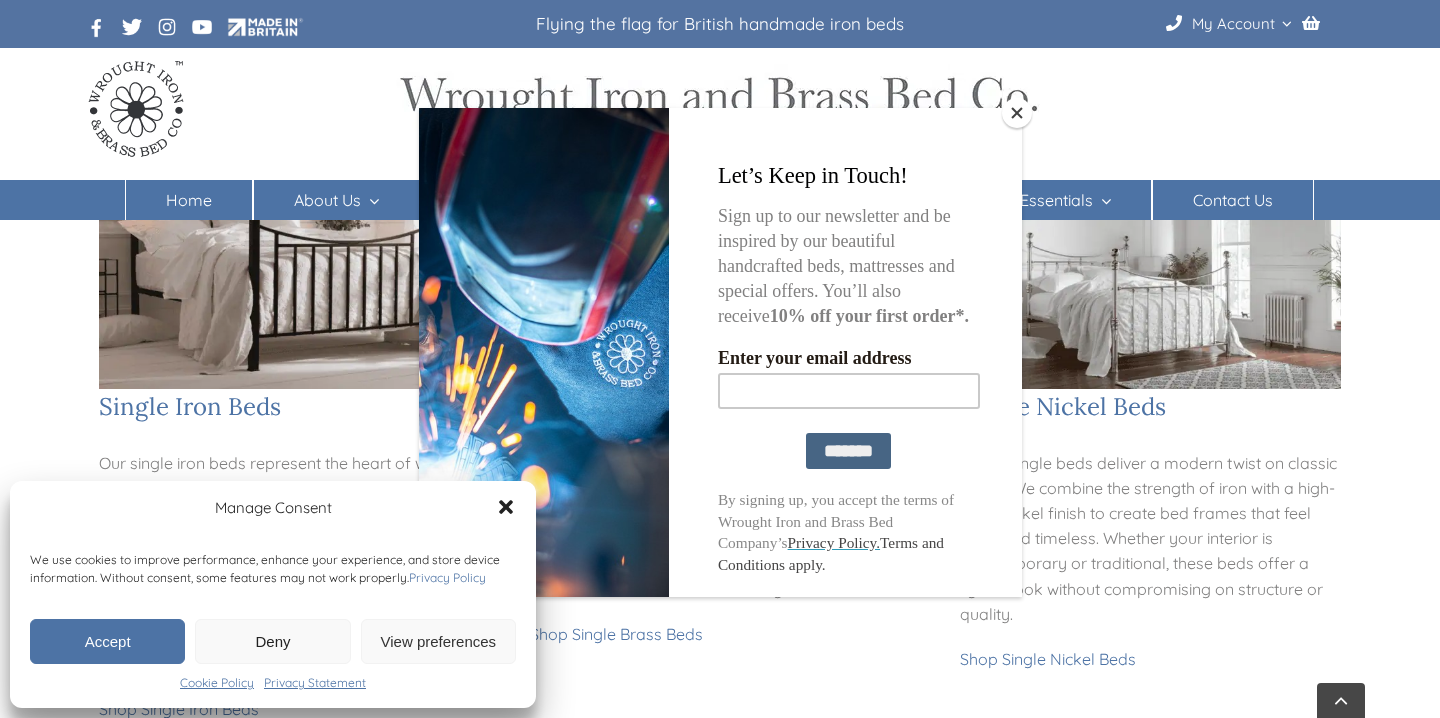 click on "Deny" at bounding box center [272, 641] 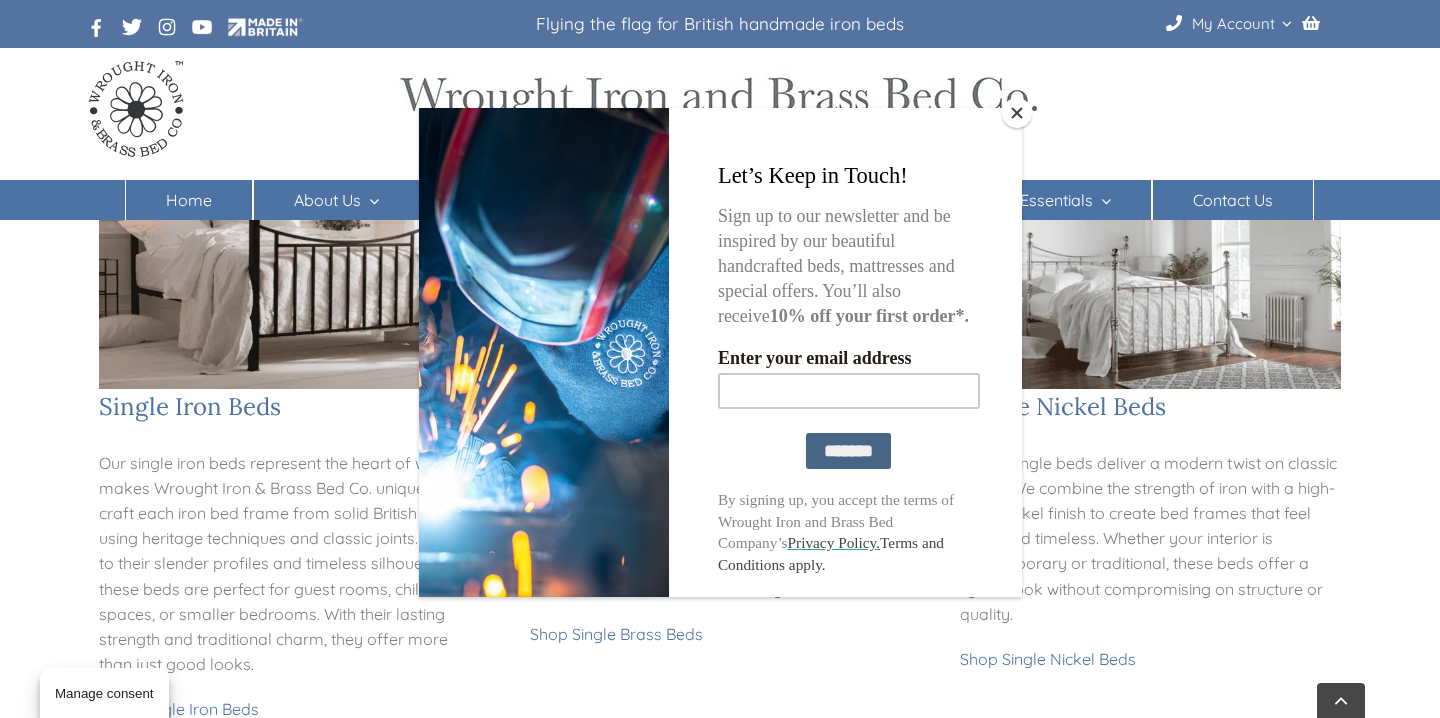 click at bounding box center (1017, 113) 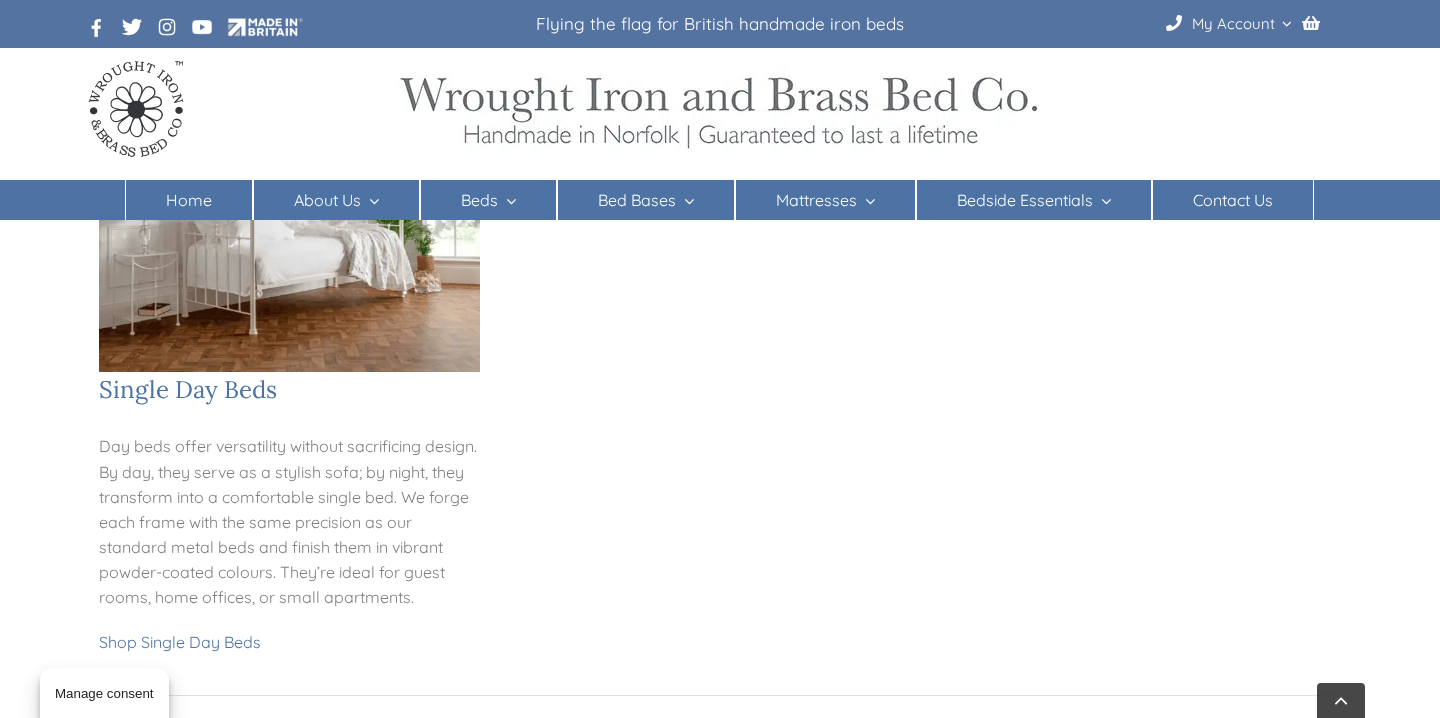 scroll, scrollTop: 1300, scrollLeft: 0, axis: vertical 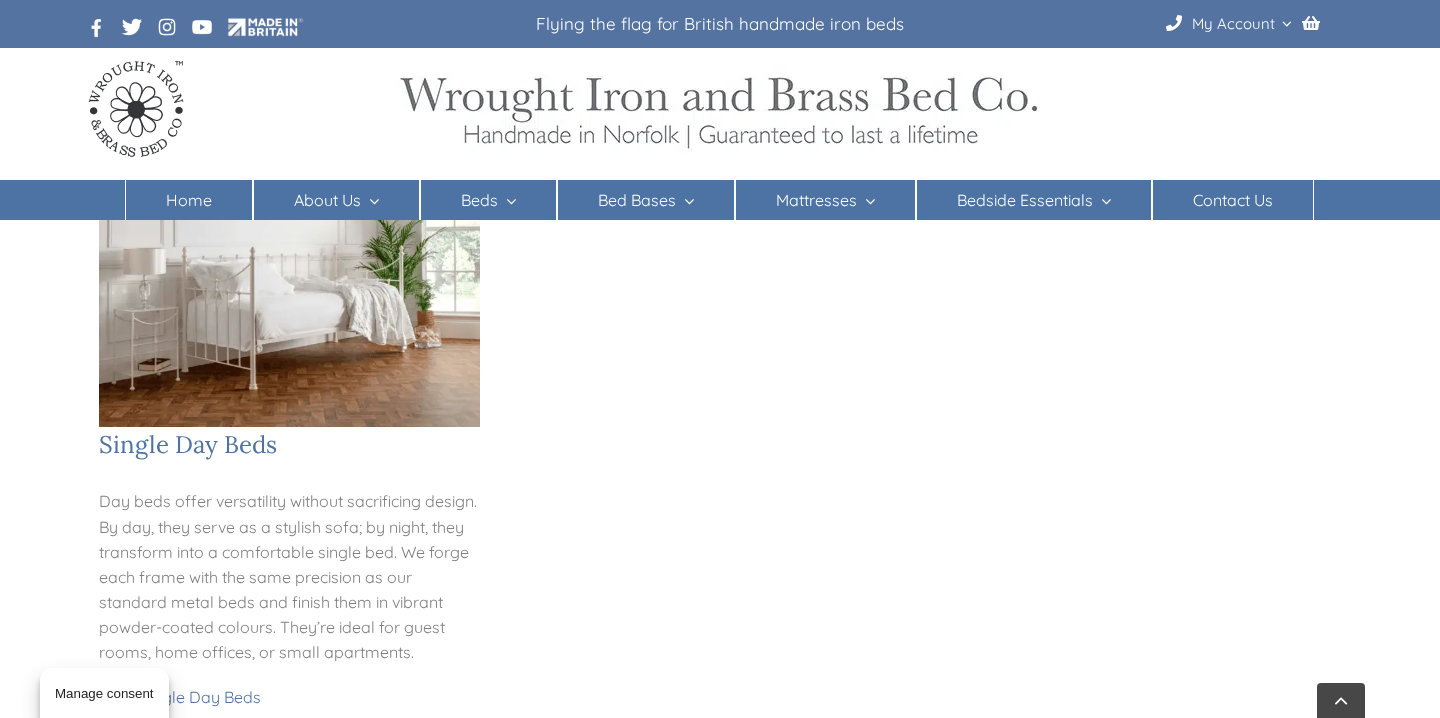 click on "Single Day Beds" at bounding box center [289, 445] 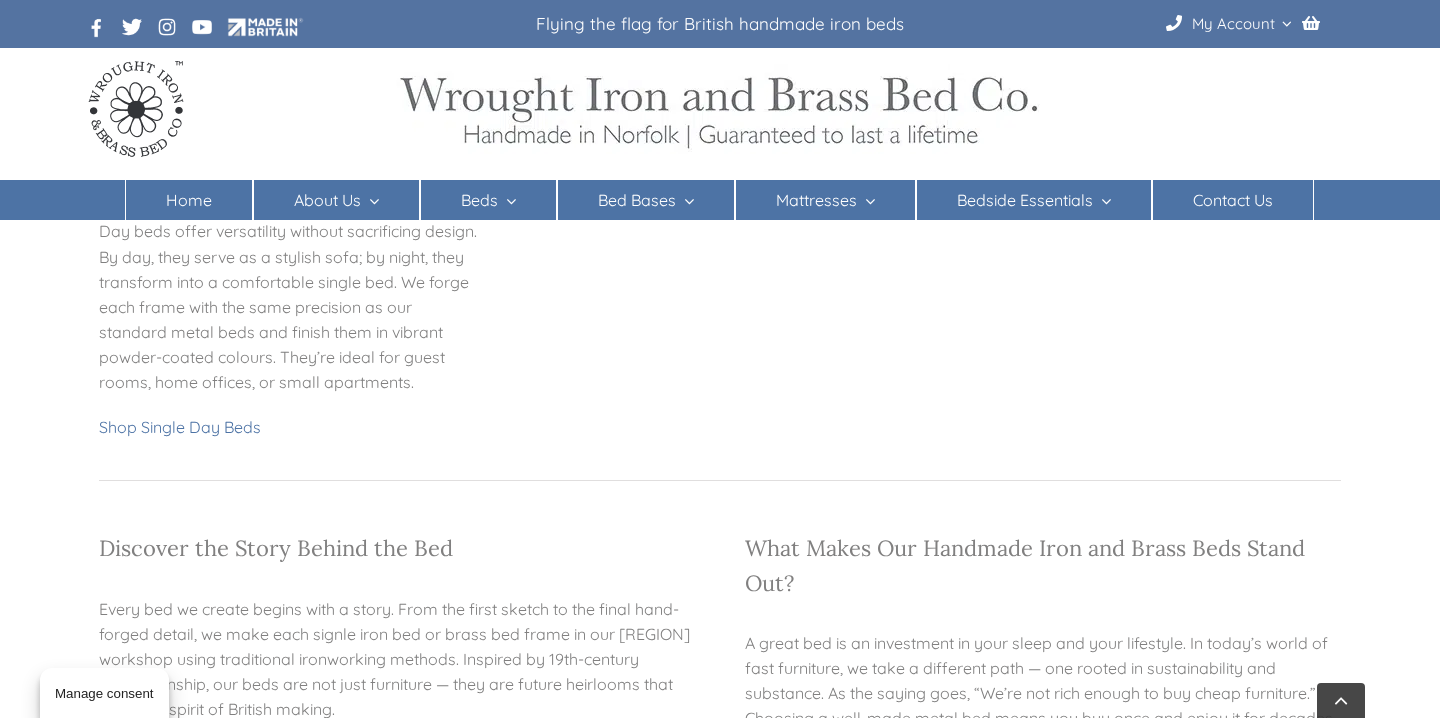 scroll, scrollTop: 1577, scrollLeft: 0, axis: vertical 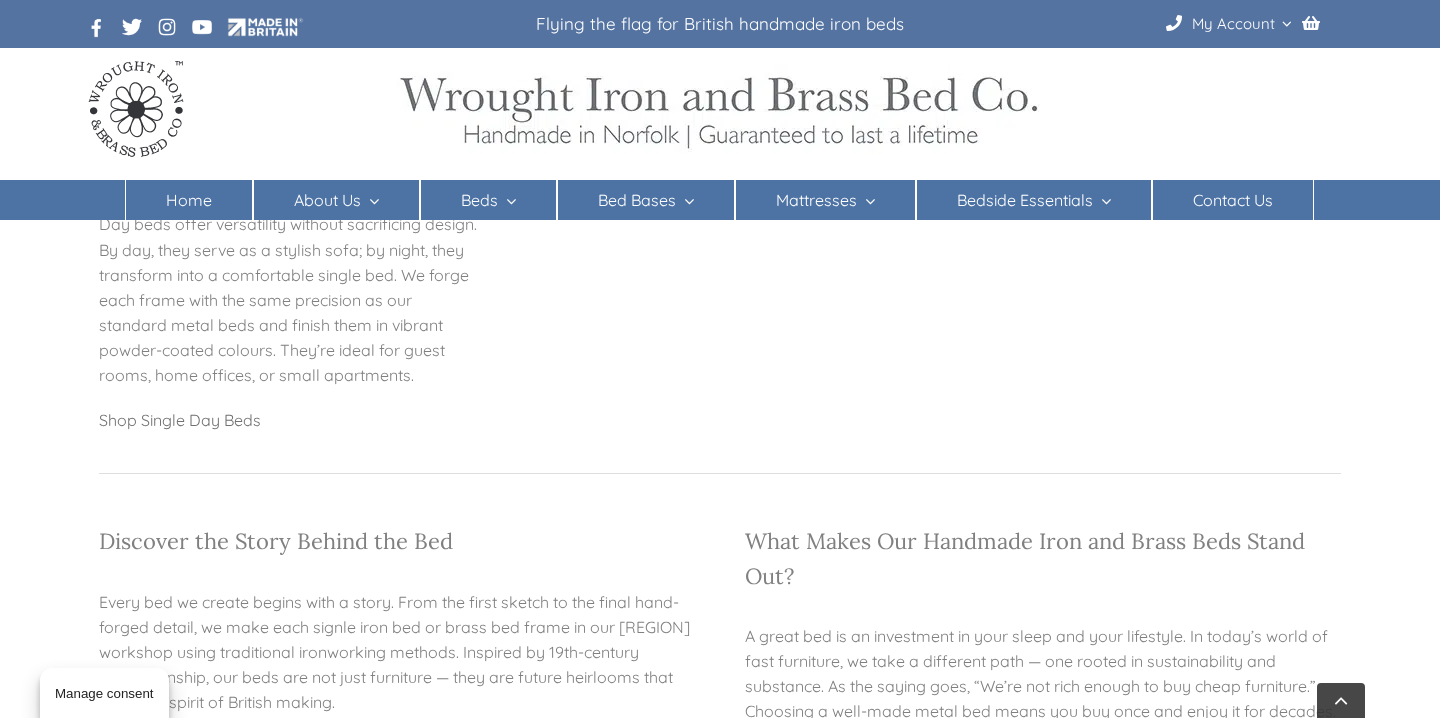 click on "Shop Single Day Beds" at bounding box center (180, 420) 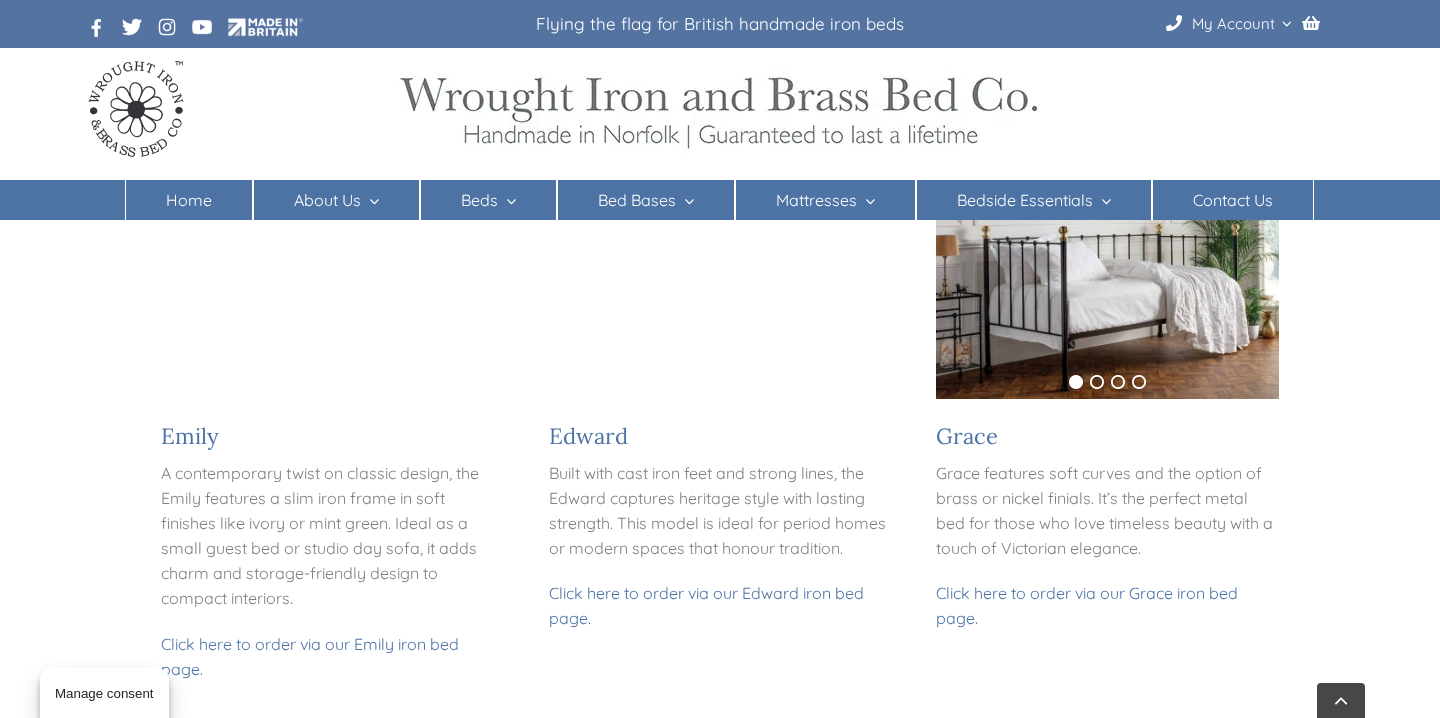 scroll, scrollTop: 503, scrollLeft: 0, axis: vertical 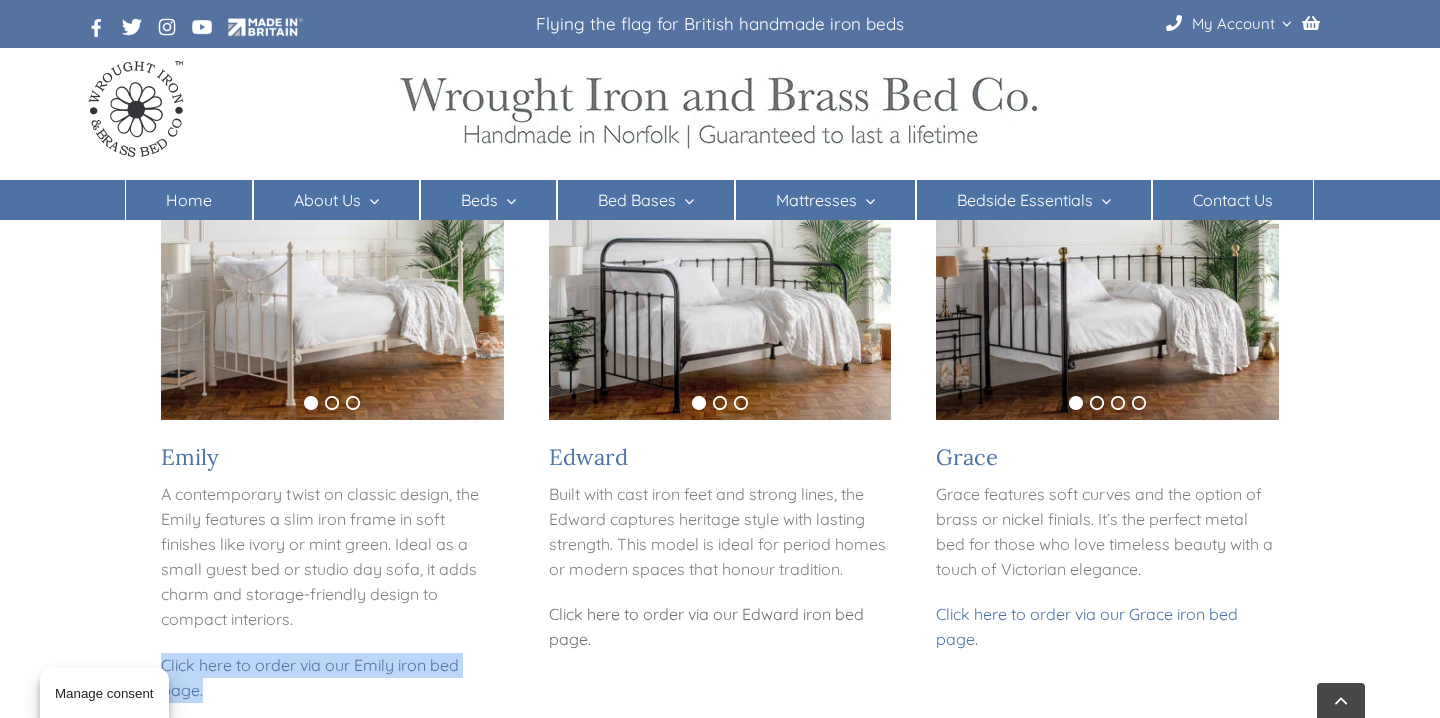 click on "Click here to order via our Edward iron bed page." at bounding box center [706, 626] 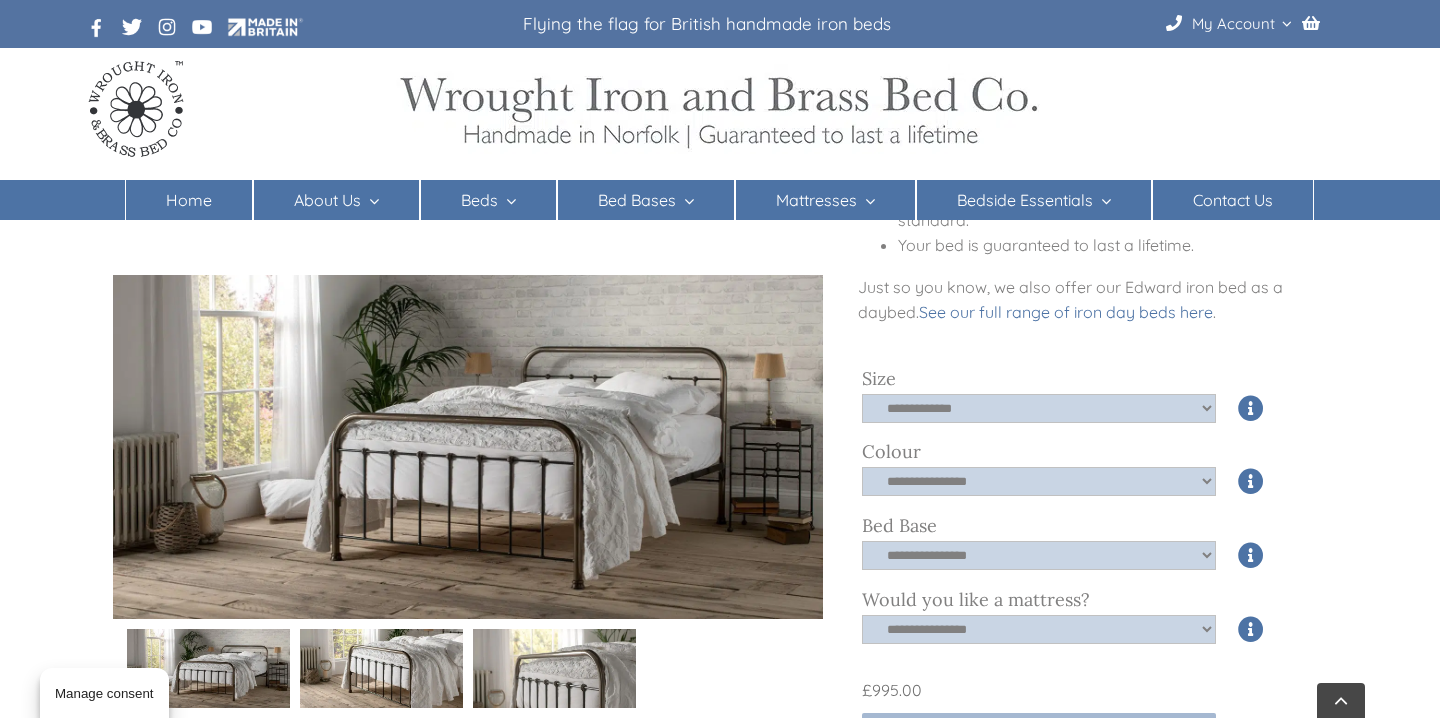 scroll, scrollTop: 521, scrollLeft: 0, axis: vertical 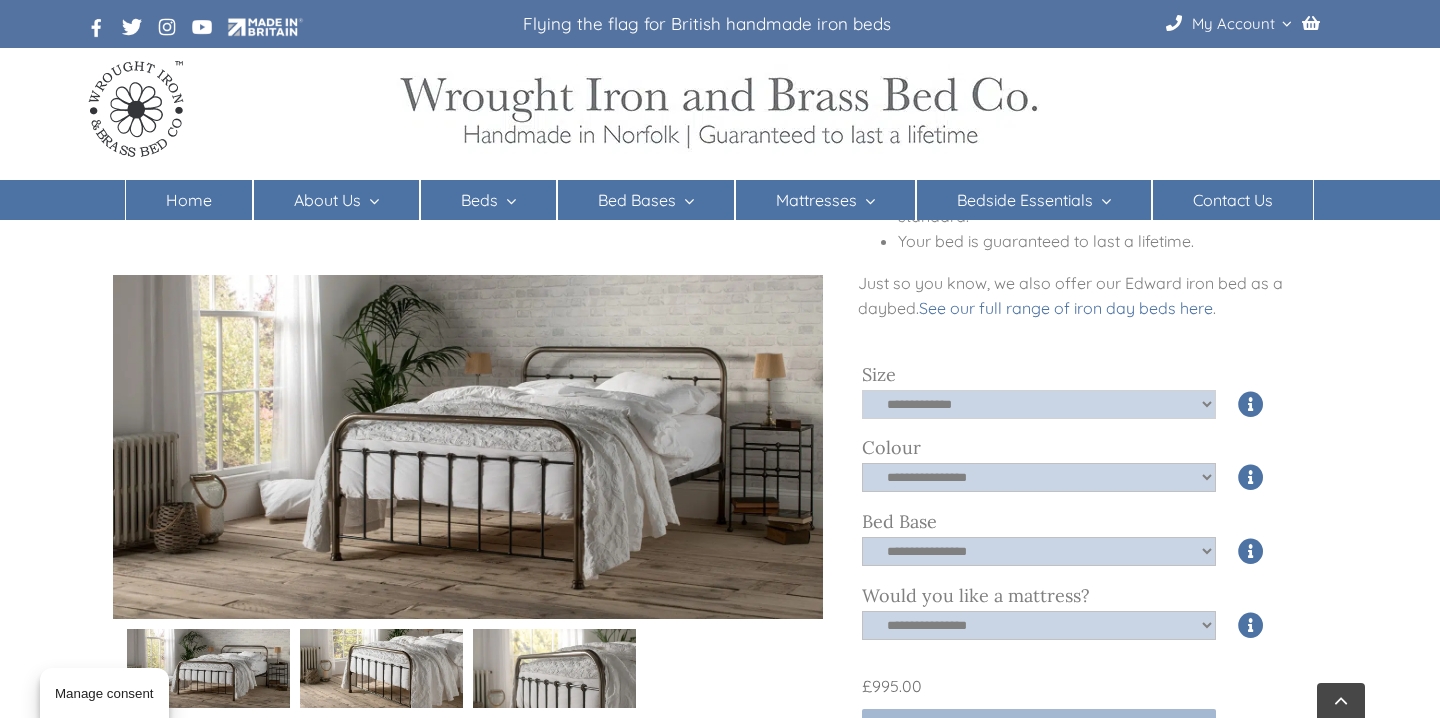 click on "**********" 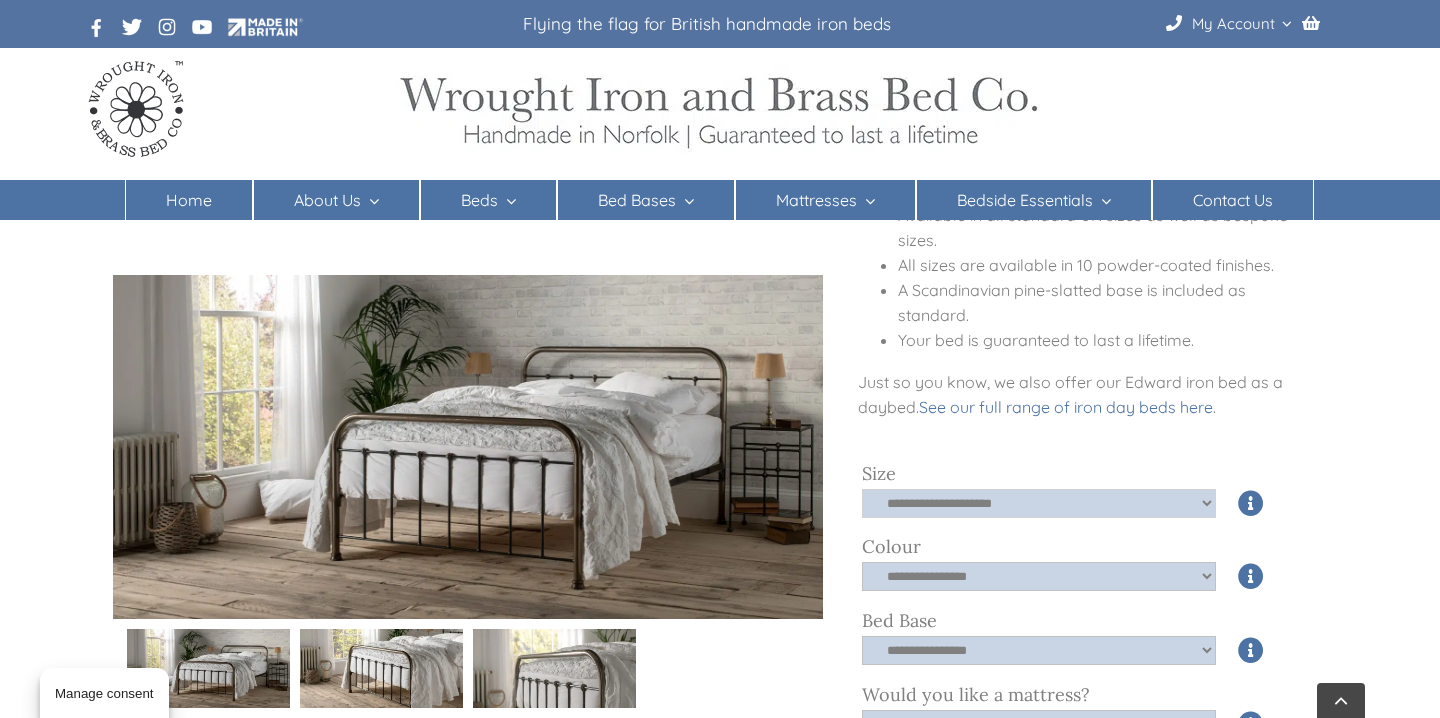 scroll, scrollTop: 432, scrollLeft: 0, axis: vertical 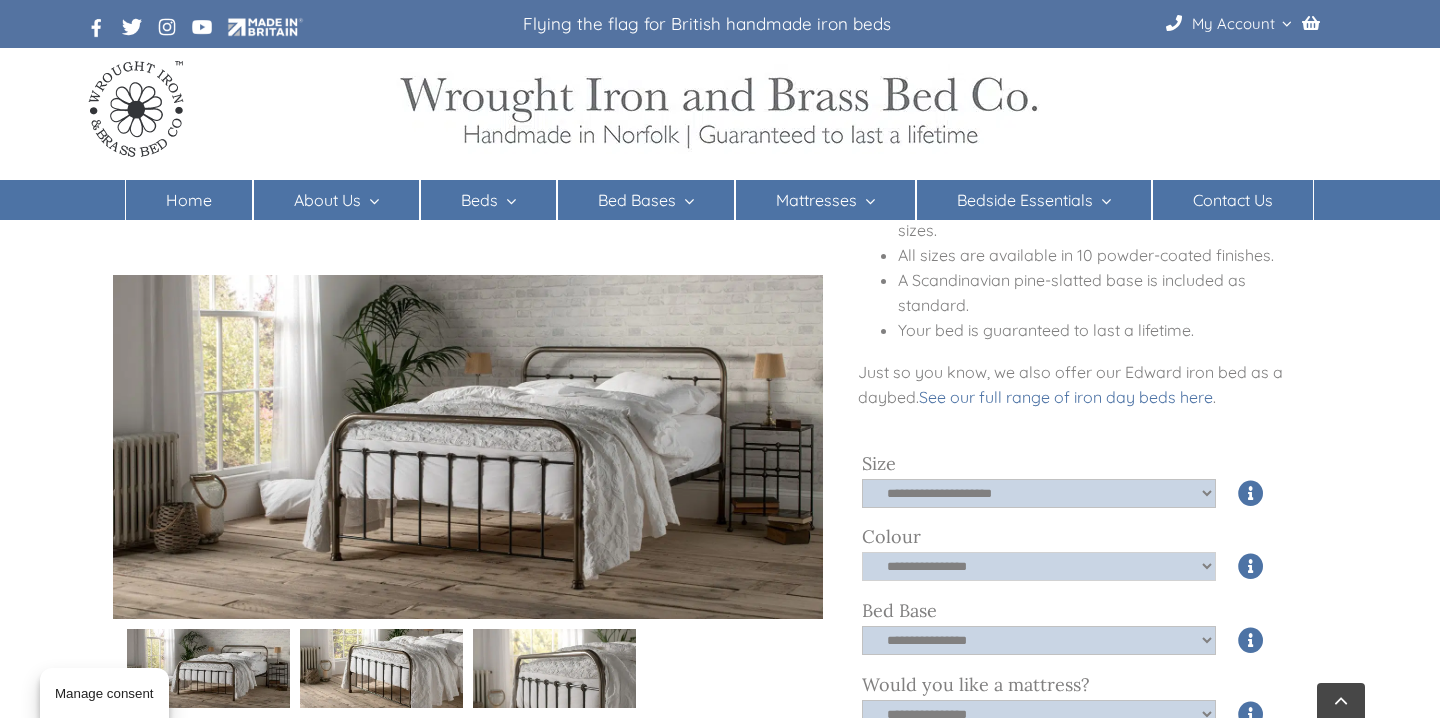 click on "**********" 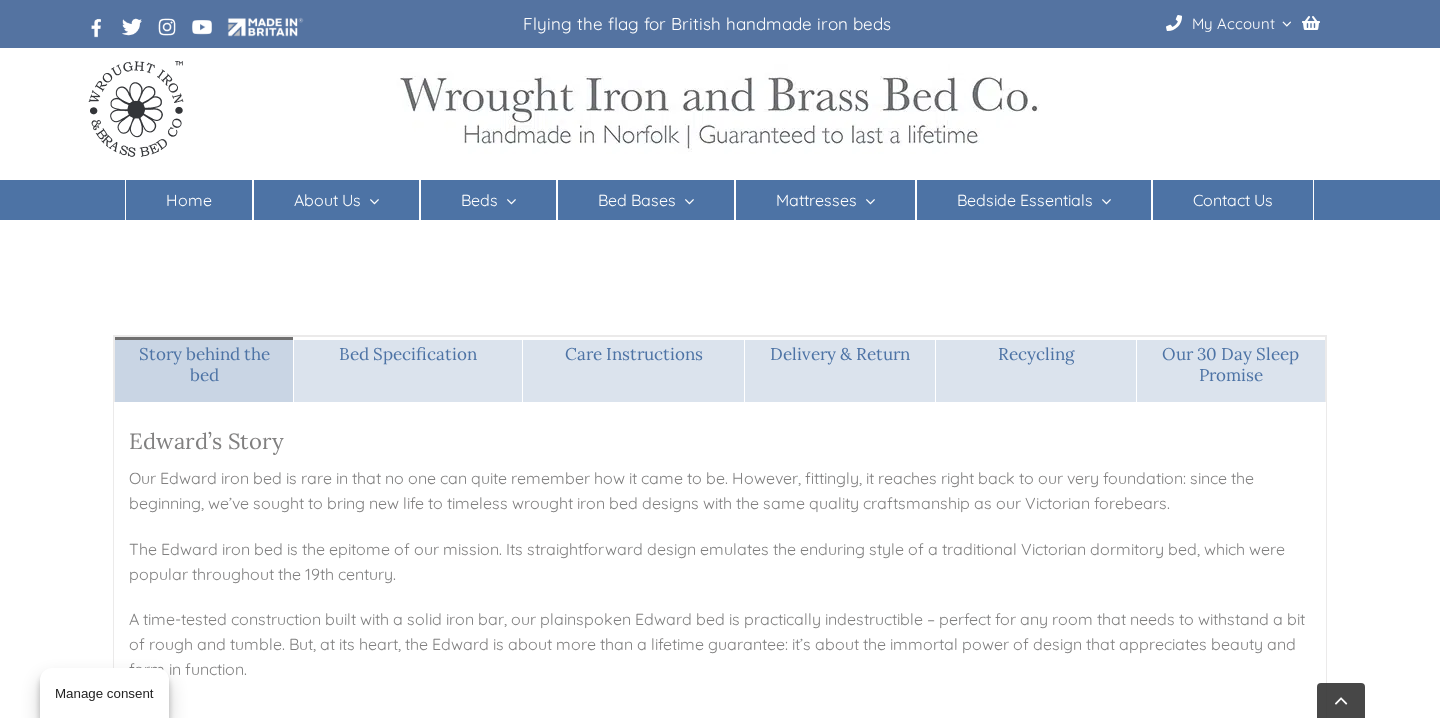scroll, scrollTop: 1338, scrollLeft: 0, axis: vertical 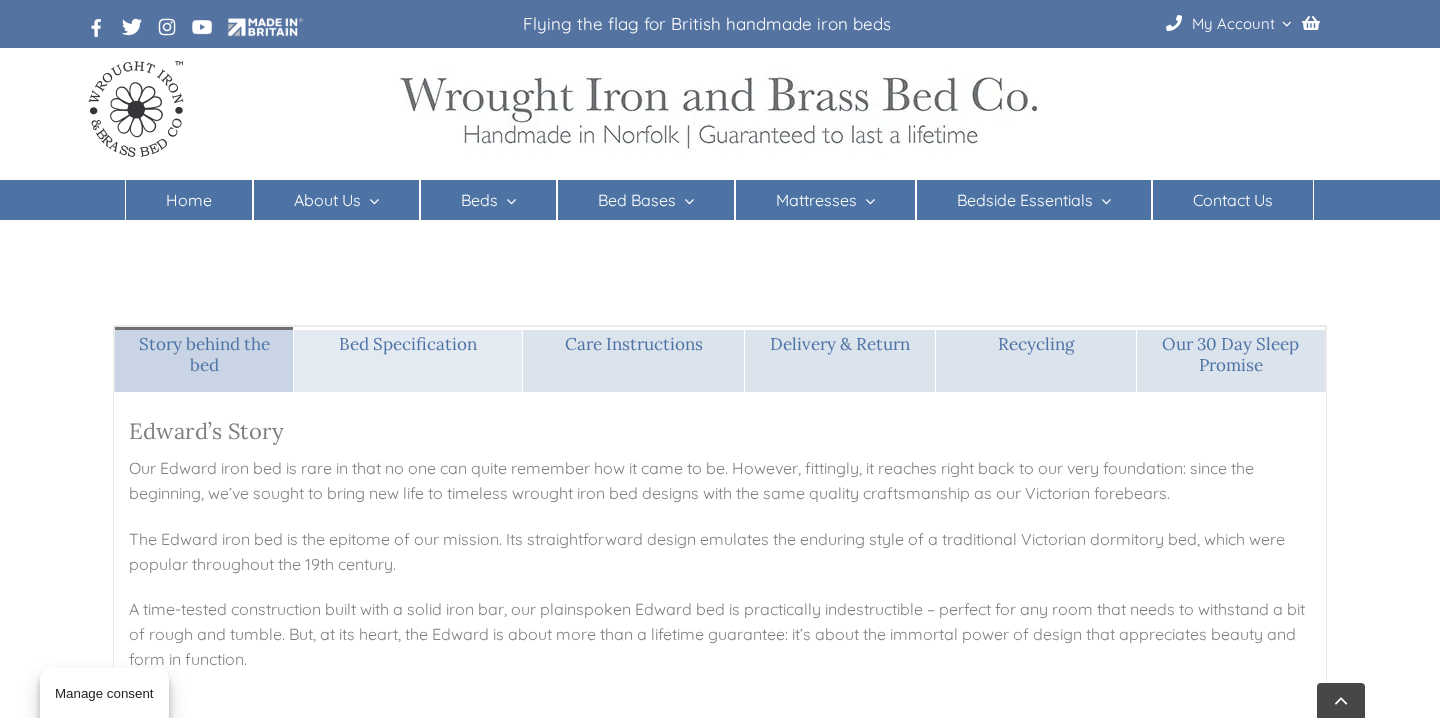 click on "Bed Specification" at bounding box center (408, 359) 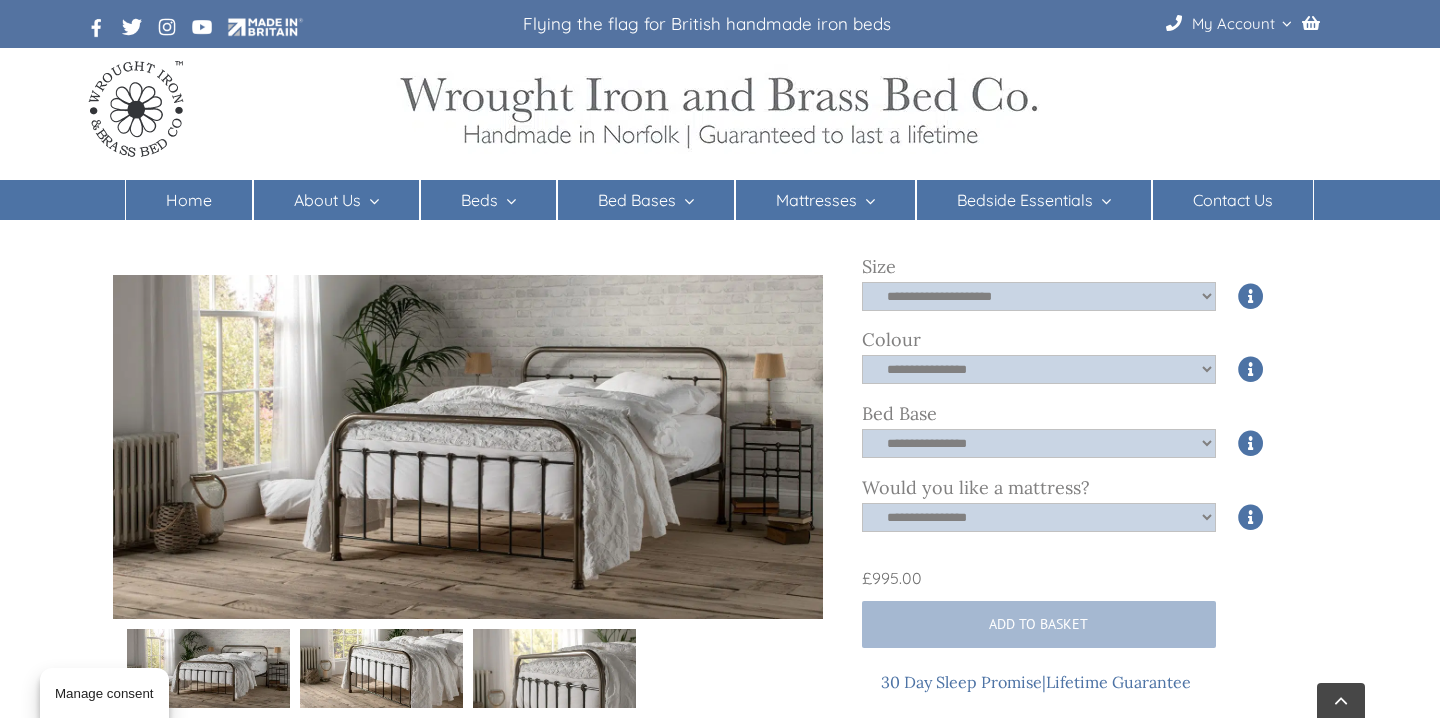 scroll, scrollTop: 598, scrollLeft: 0, axis: vertical 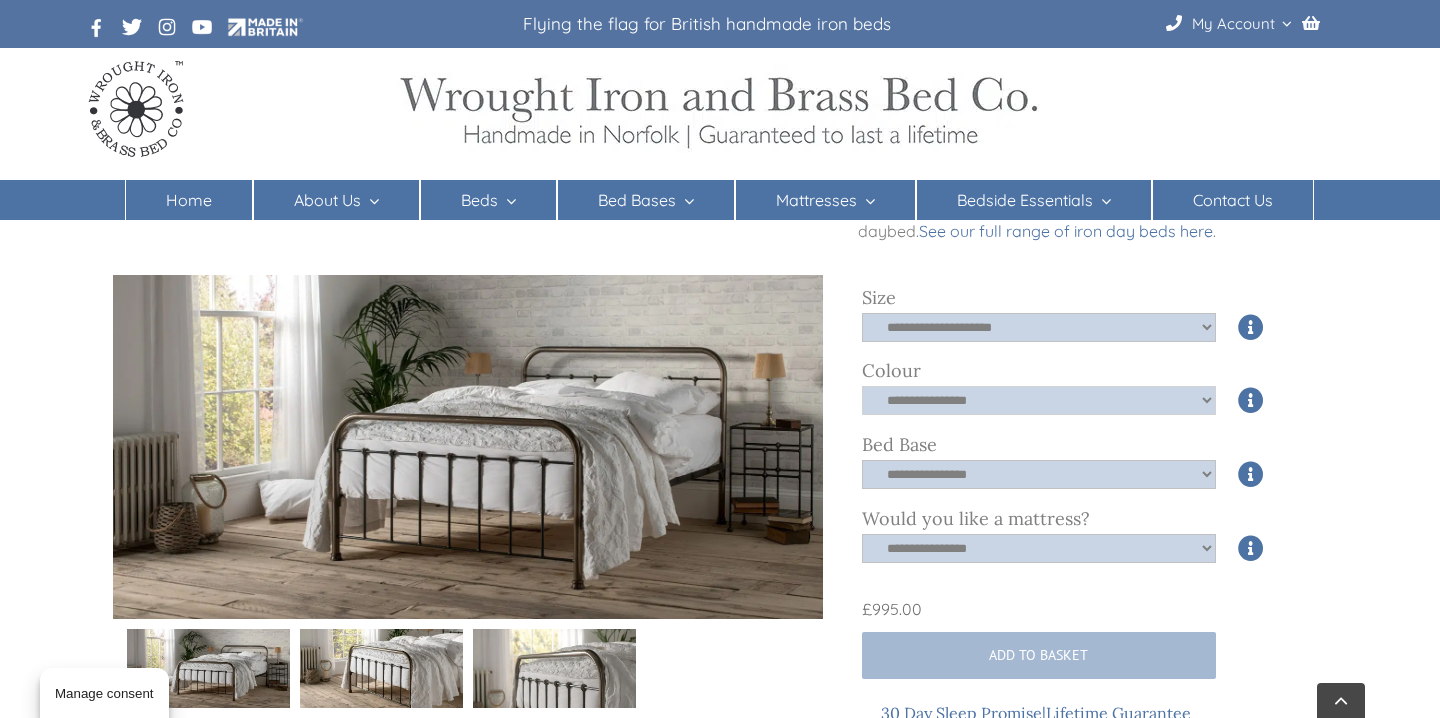 click on "**********" 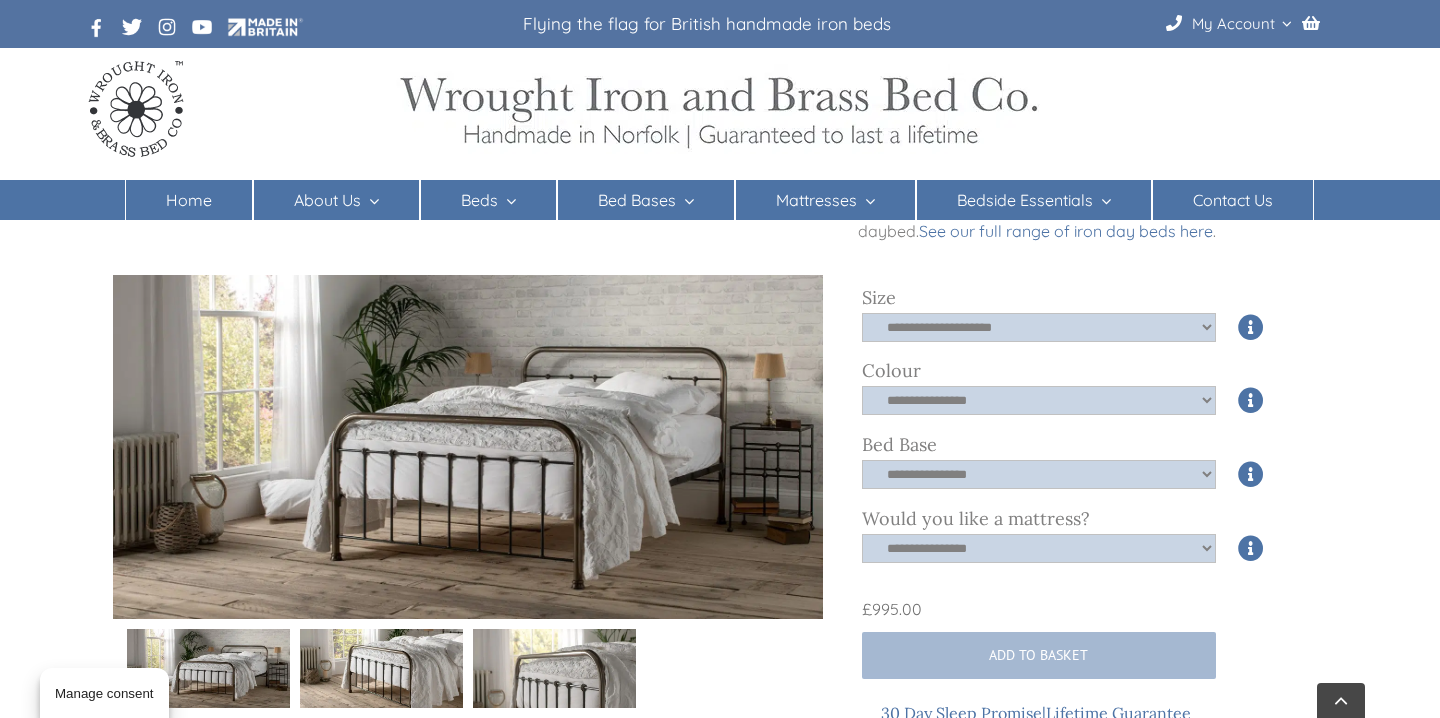 click at bounding box center (1251, 400) 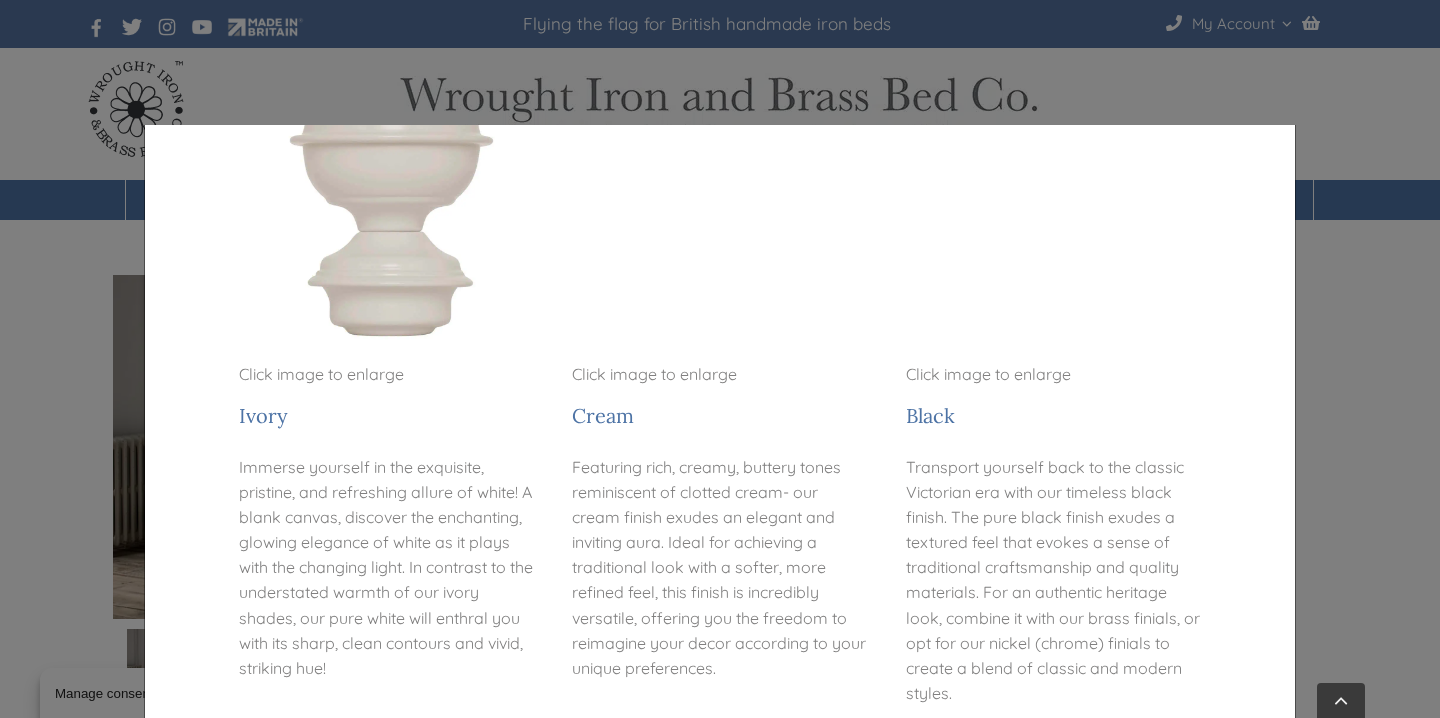 scroll, scrollTop: 965, scrollLeft: 0, axis: vertical 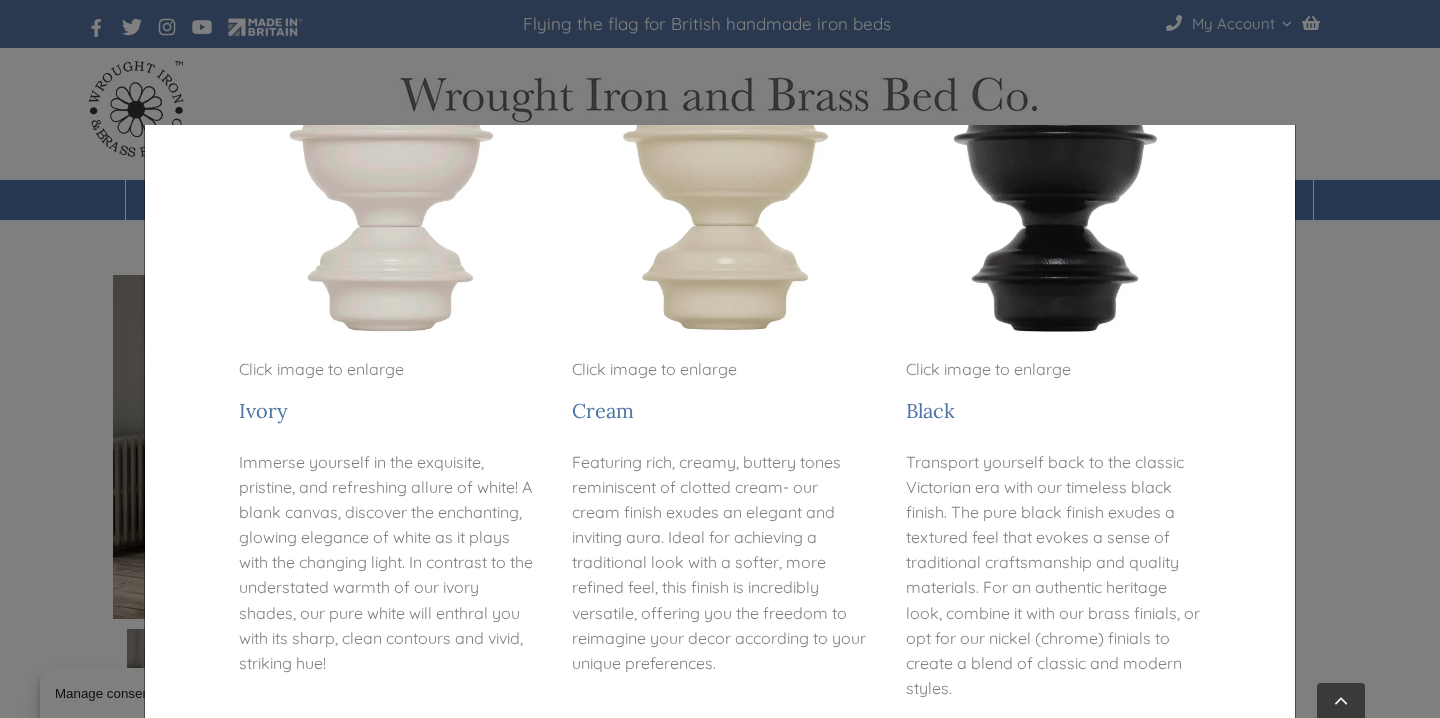 click on "×
Colours
Make a statement
Individually crafted to your specifications, our wrought iron and brass beds are more than just furniture- they reflect your unique home aesthetic. Whether you prefer the timeless and elegant allure of a classic black iron bed or the vibrant and refreshing appeal of mint green, our extensive range of colours allows you to create the bed you’ve always envisioned with a personal touch that’s all your own.
Looking for a sample to help with your decision? Made from iron and powder coated to offer a true reflection of the colour you desire and priced at £10 each. Contact our showroom team at 01485 542516 to order one of our lovely colour samples!
Click image to enlarge
Ivory
Click image to enlarge
Cream
Click image to enlarge
Black
Click image to enlarge
Mint Green
Click image to enlarge
British Racing Green" at bounding box center [720, 359] 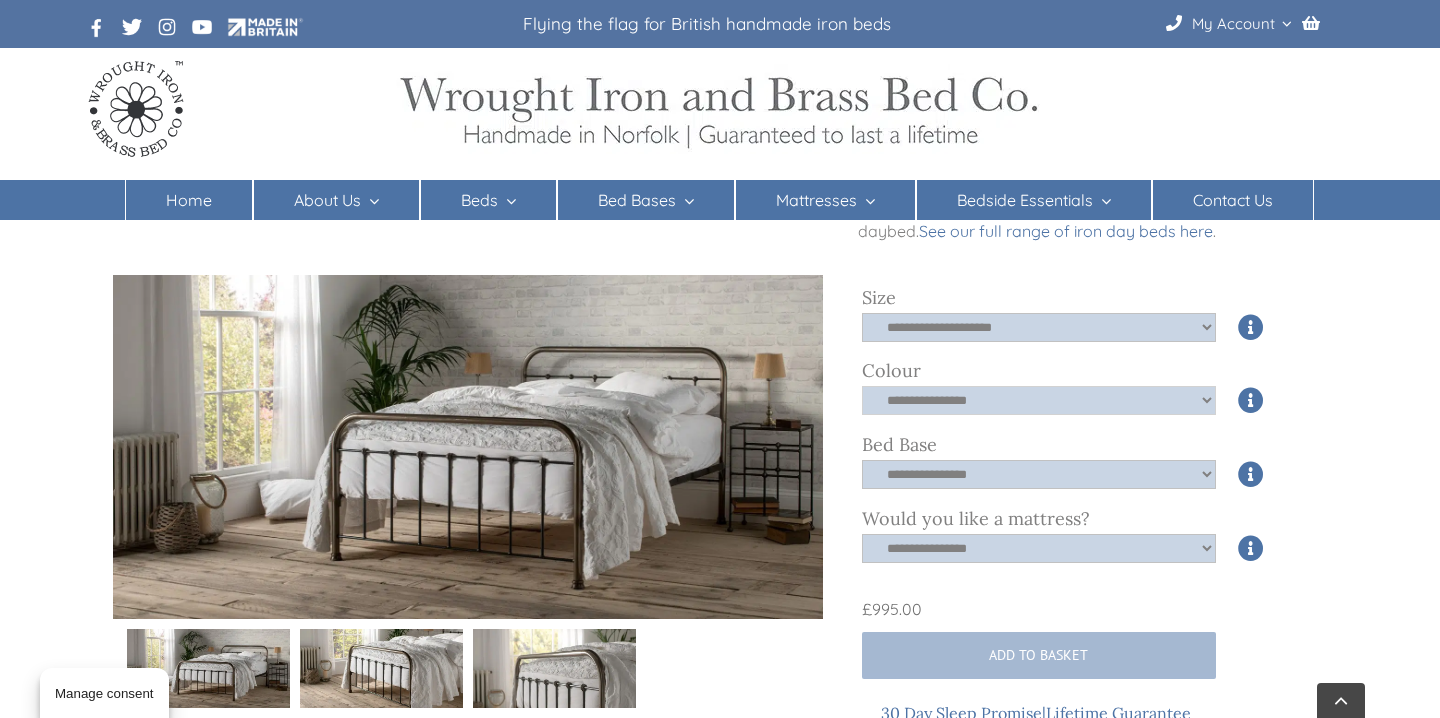 click on "**********" 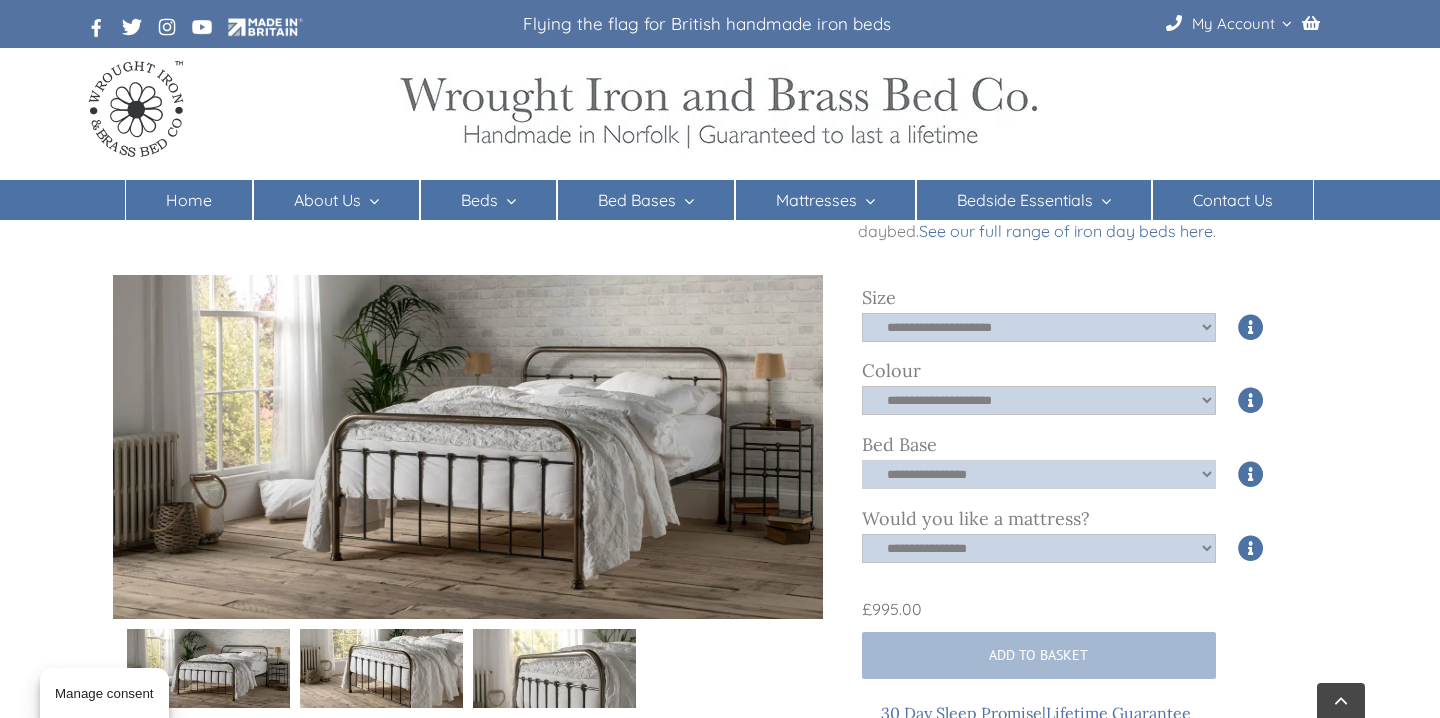 click on "**********" 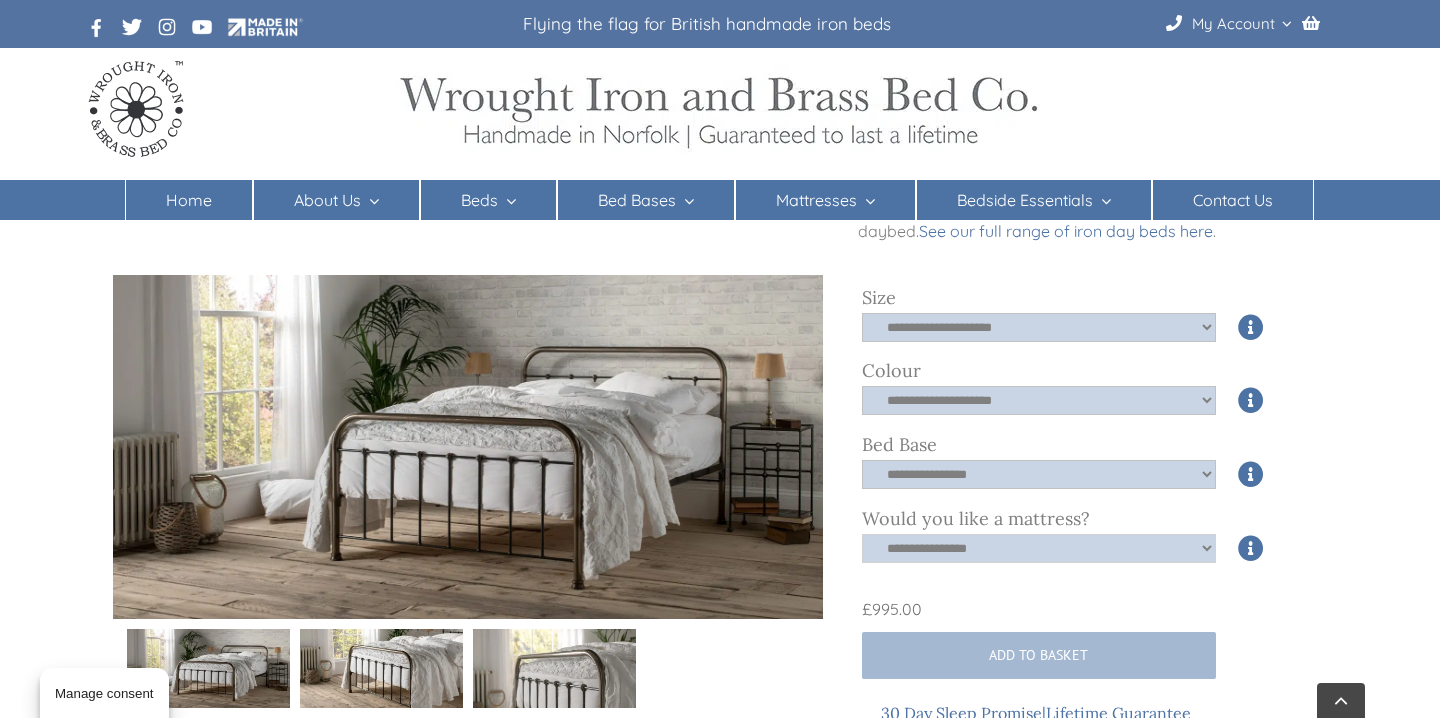 click on "**********" at bounding box center [1039, 548] 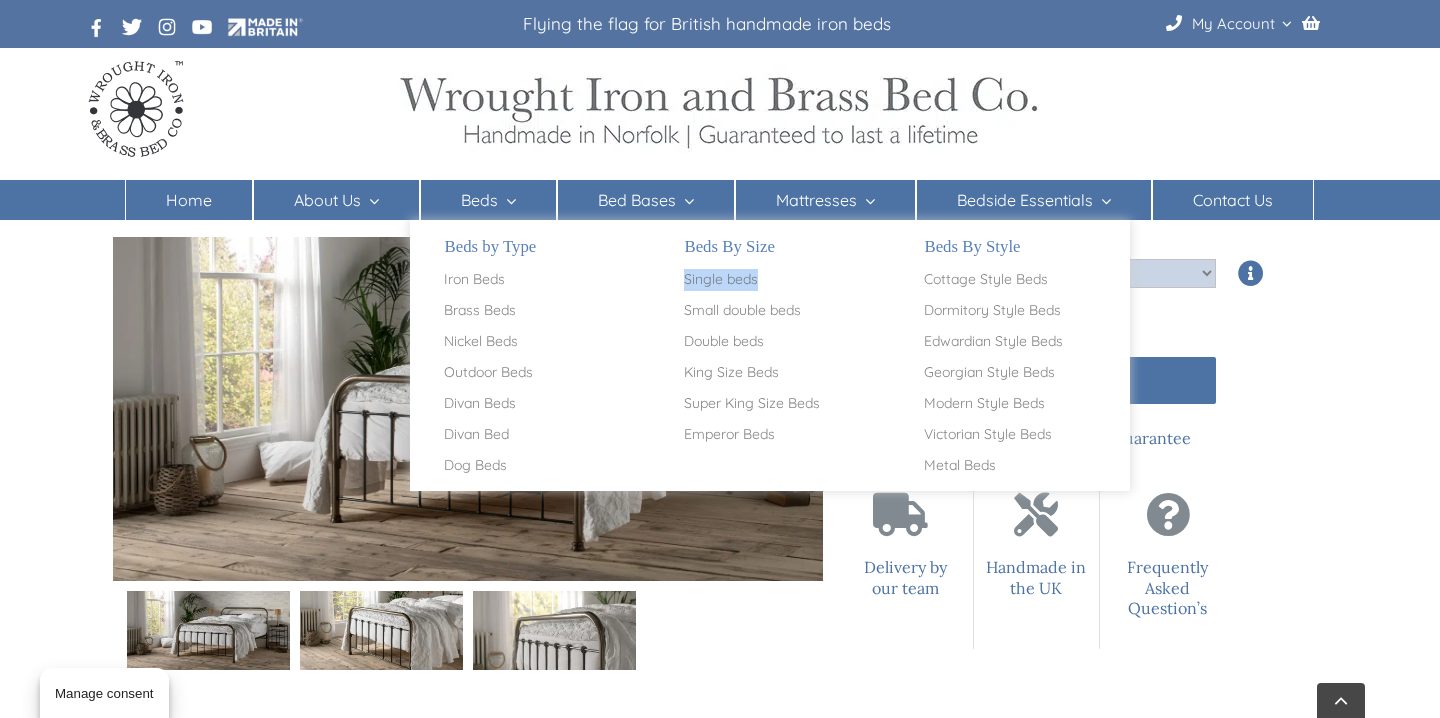 scroll, scrollTop: 875, scrollLeft: 0, axis: vertical 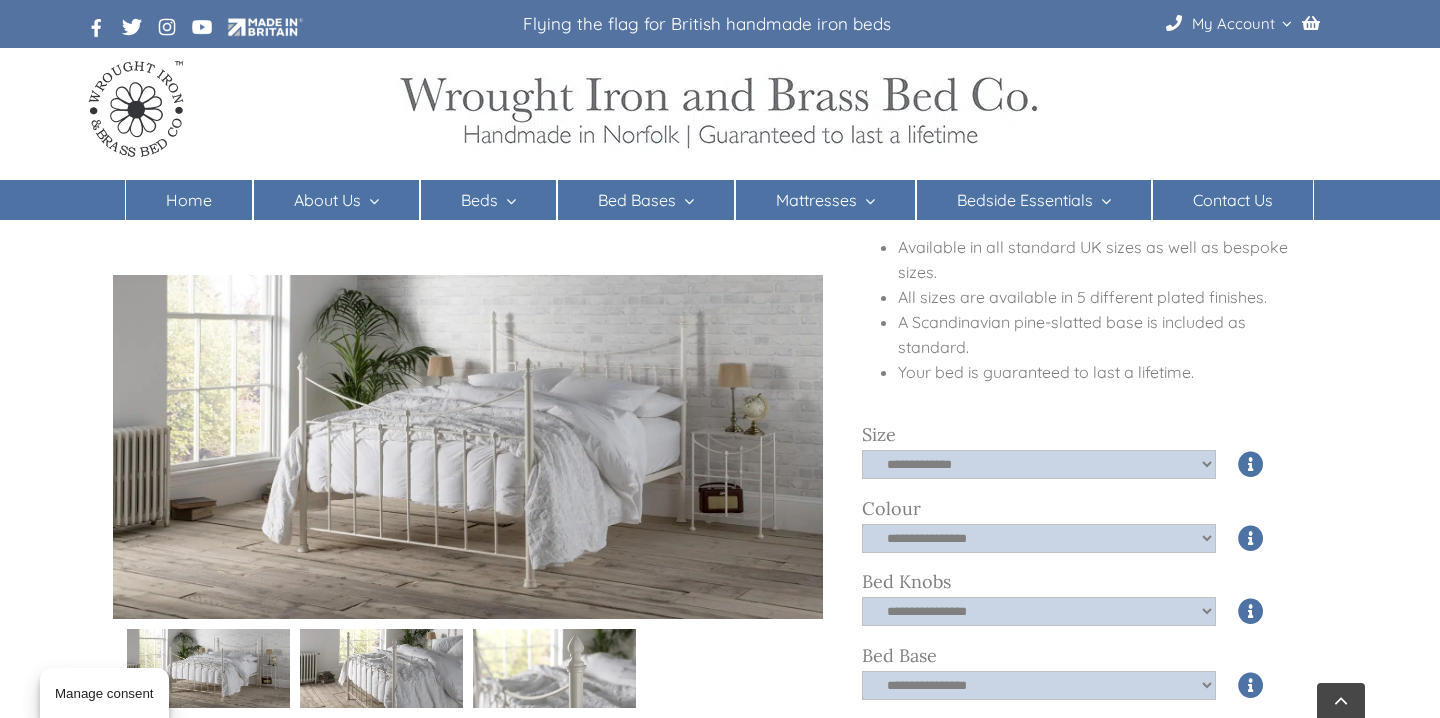 click at bounding box center [554, 668] 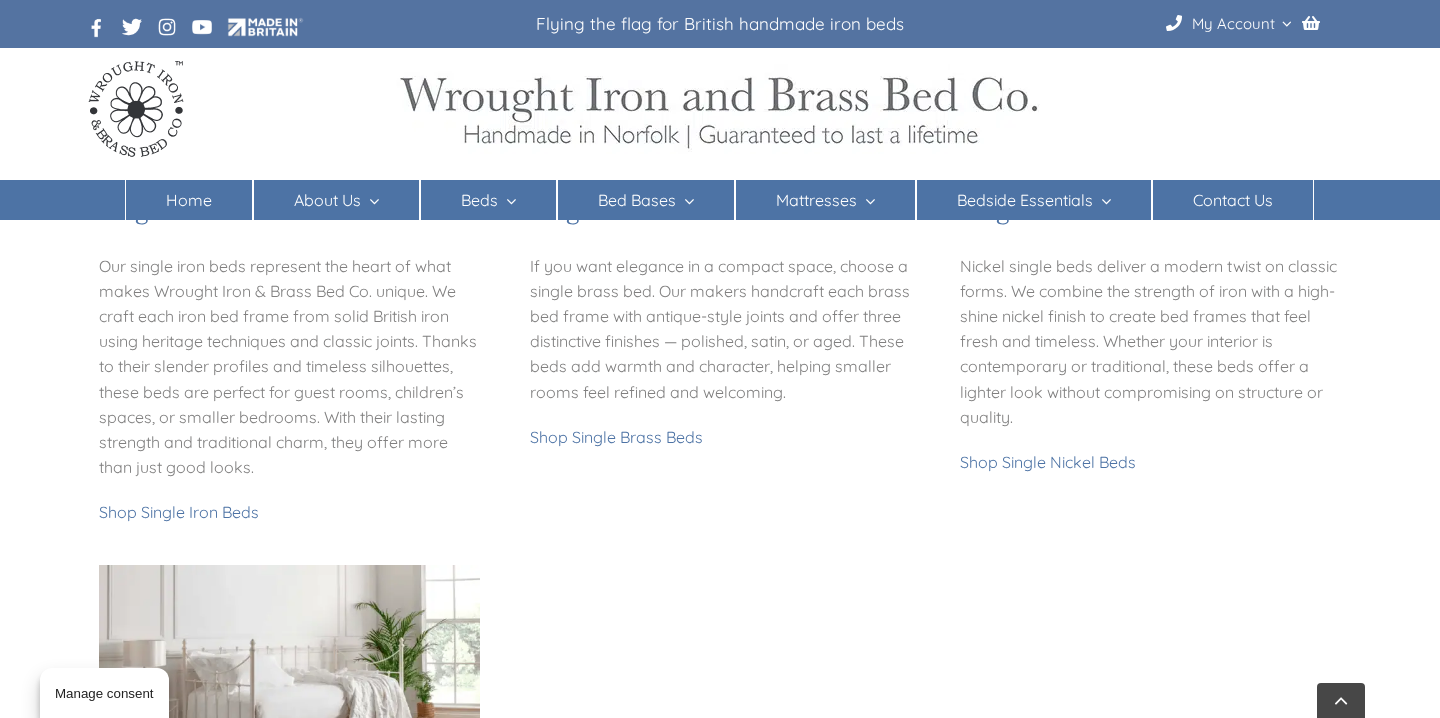 scroll, scrollTop: 779, scrollLeft: 0, axis: vertical 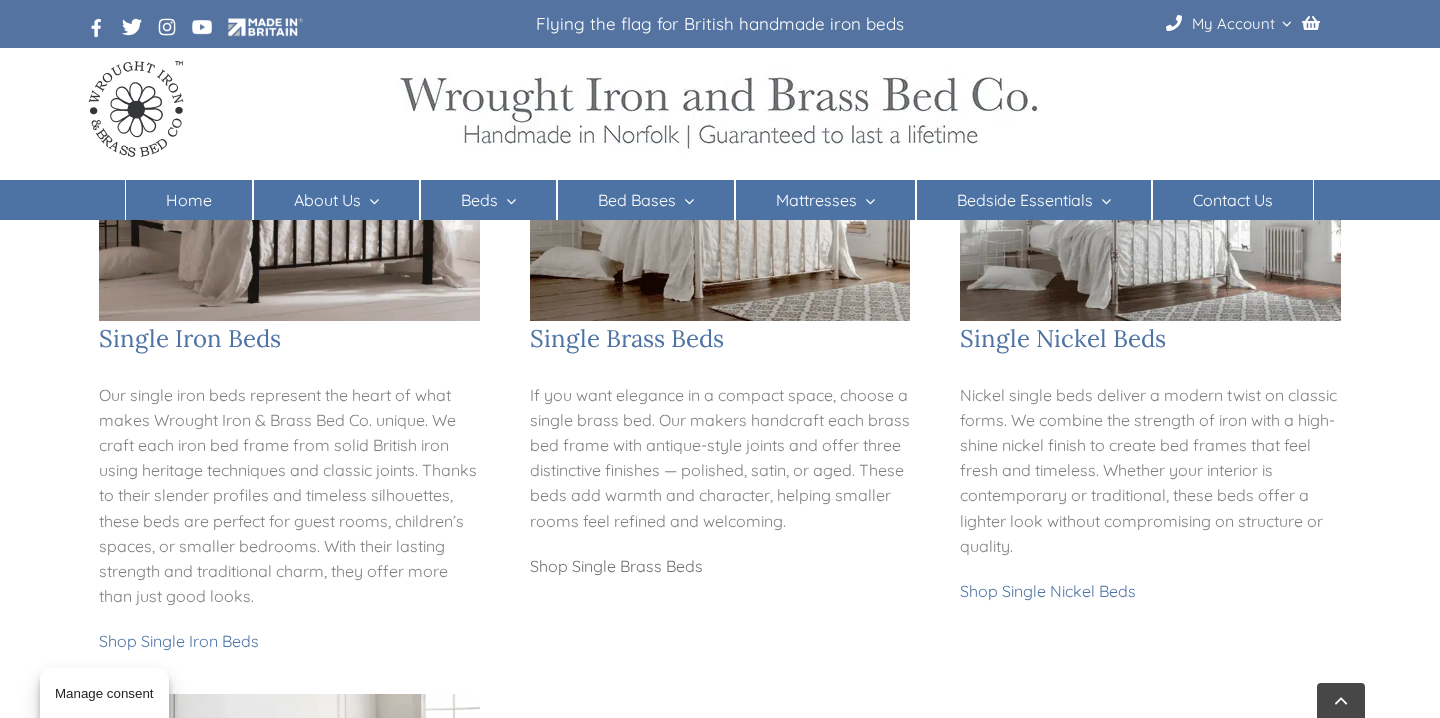 click on "Shop Single Brass Beds" at bounding box center [616, 566] 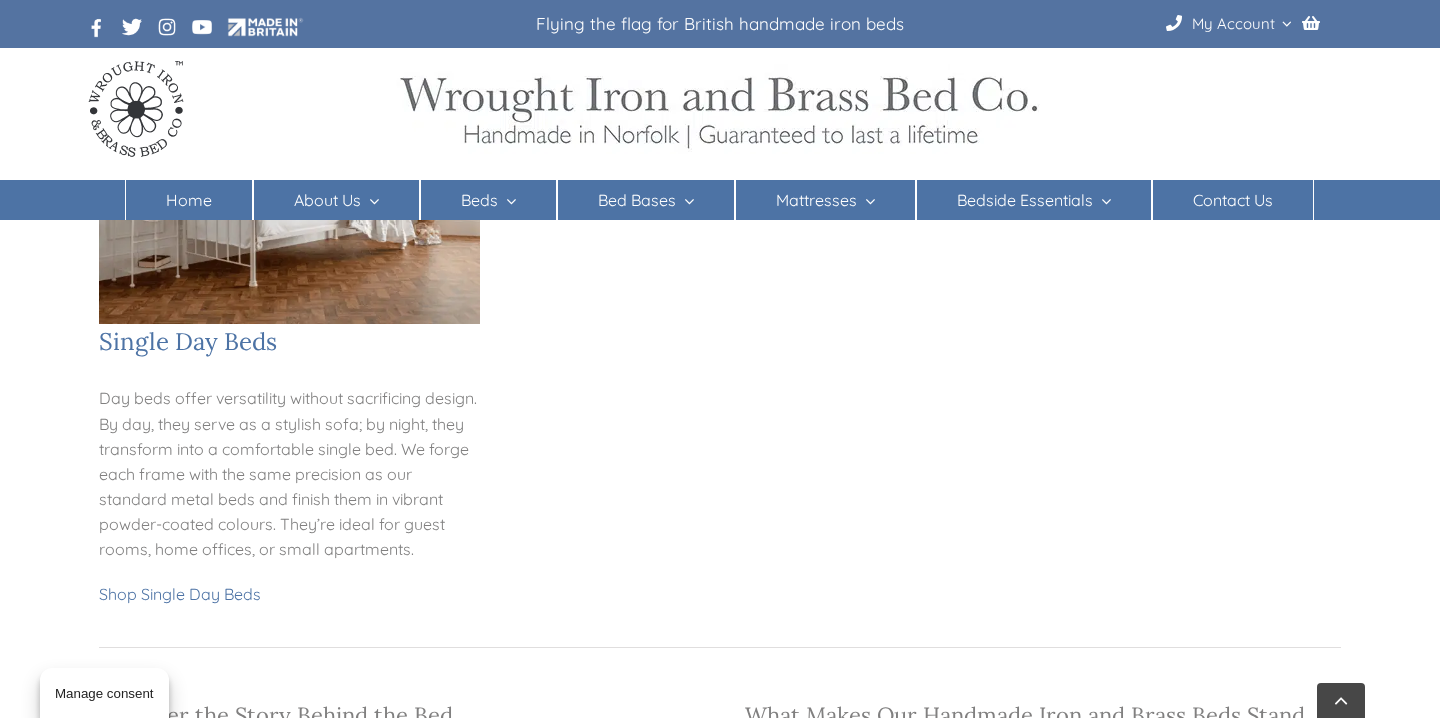 scroll, scrollTop: 1407, scrollLeft: 0, axis: vertical 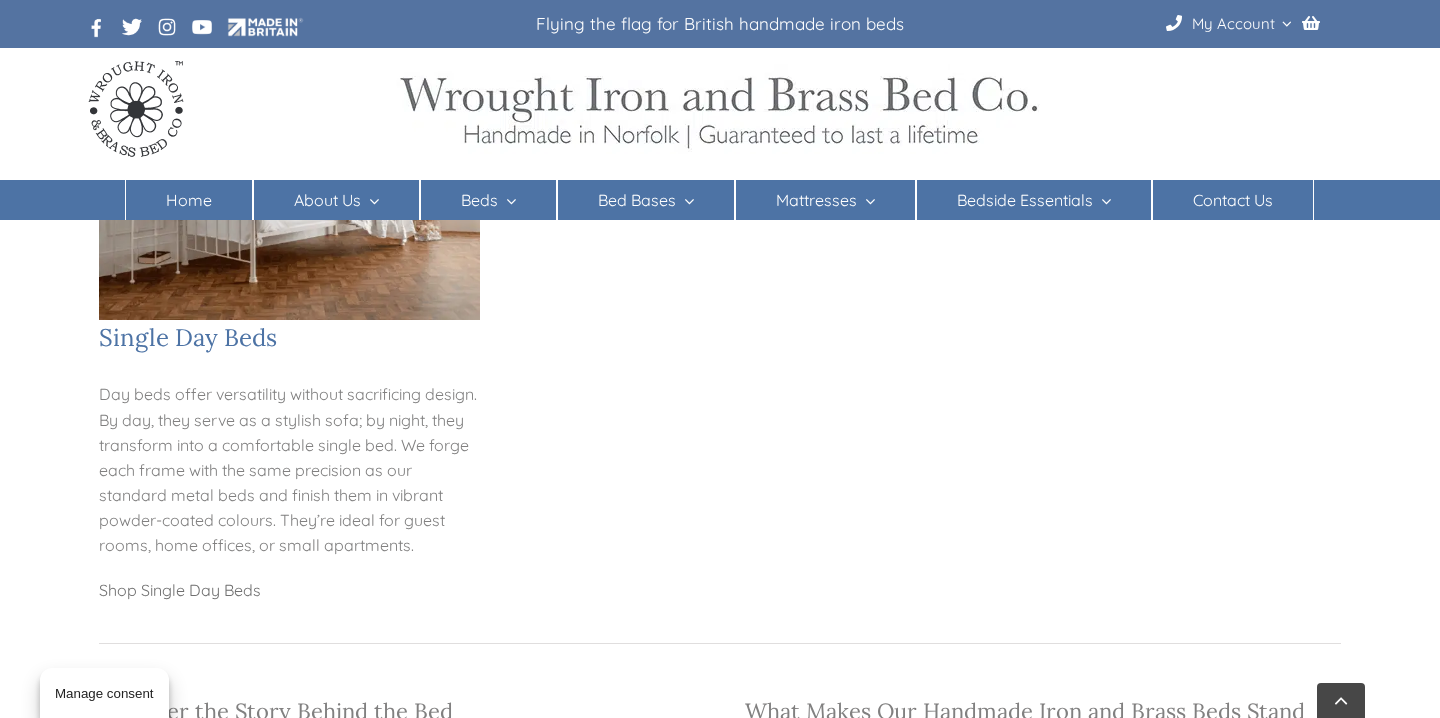 click on "Shop Single Day Beds" at bounding box center (180, 590) 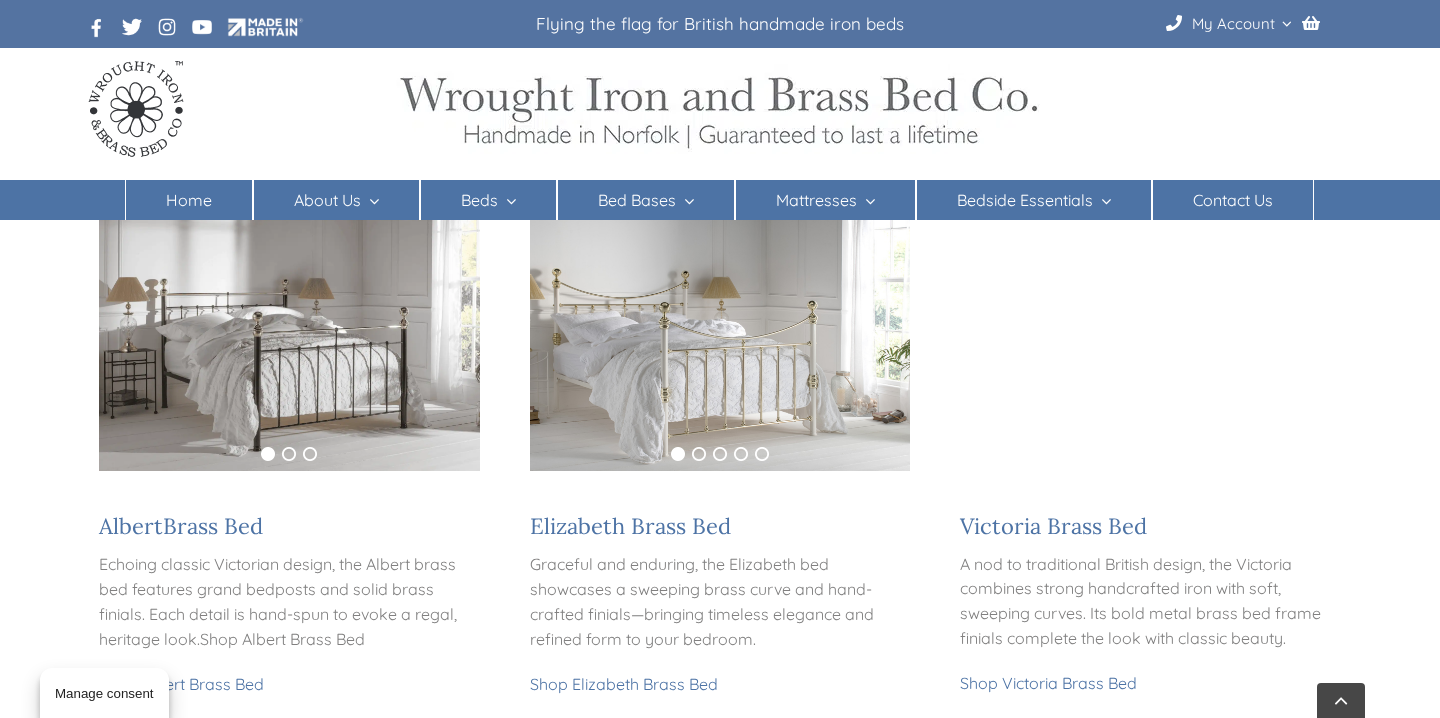 scroll, scrollTop: 1378, scrollLeft: 0, axis: vertical 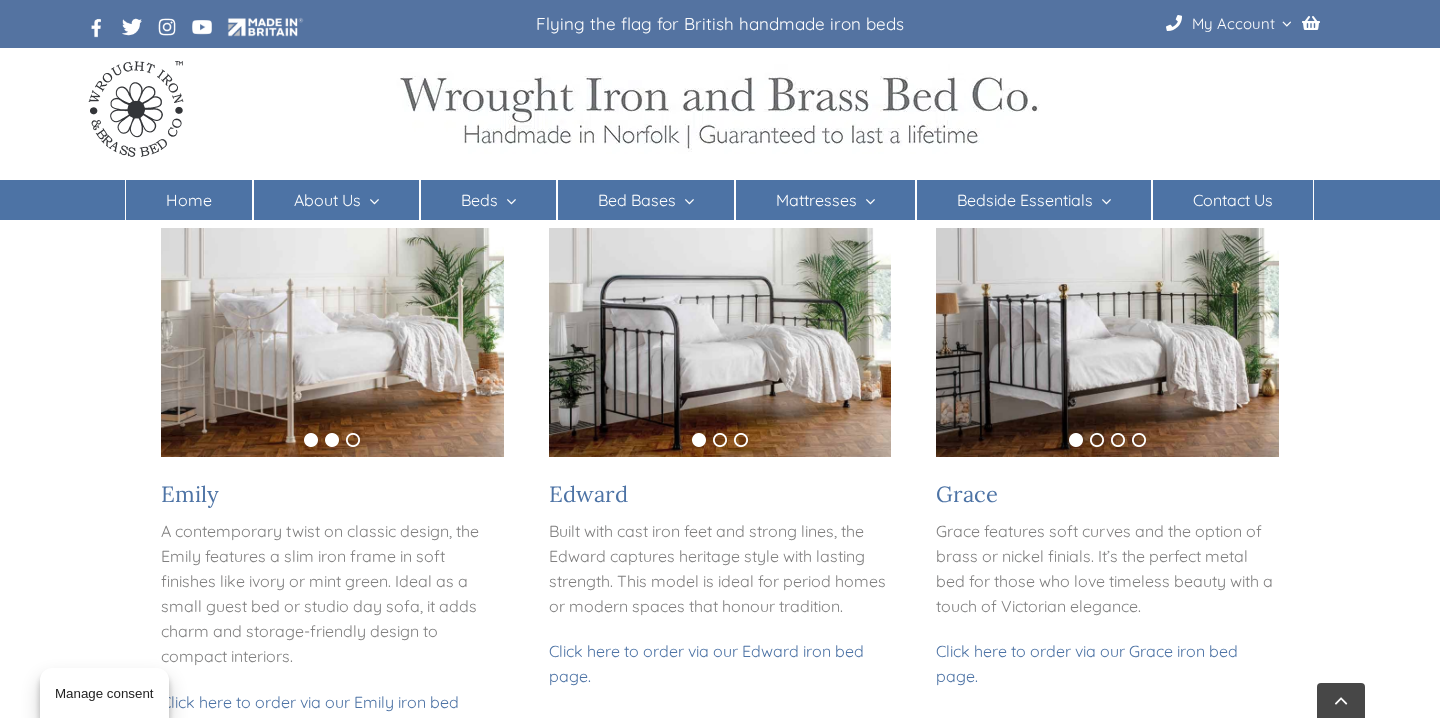 click on "2" at bounding box center (332, 440) 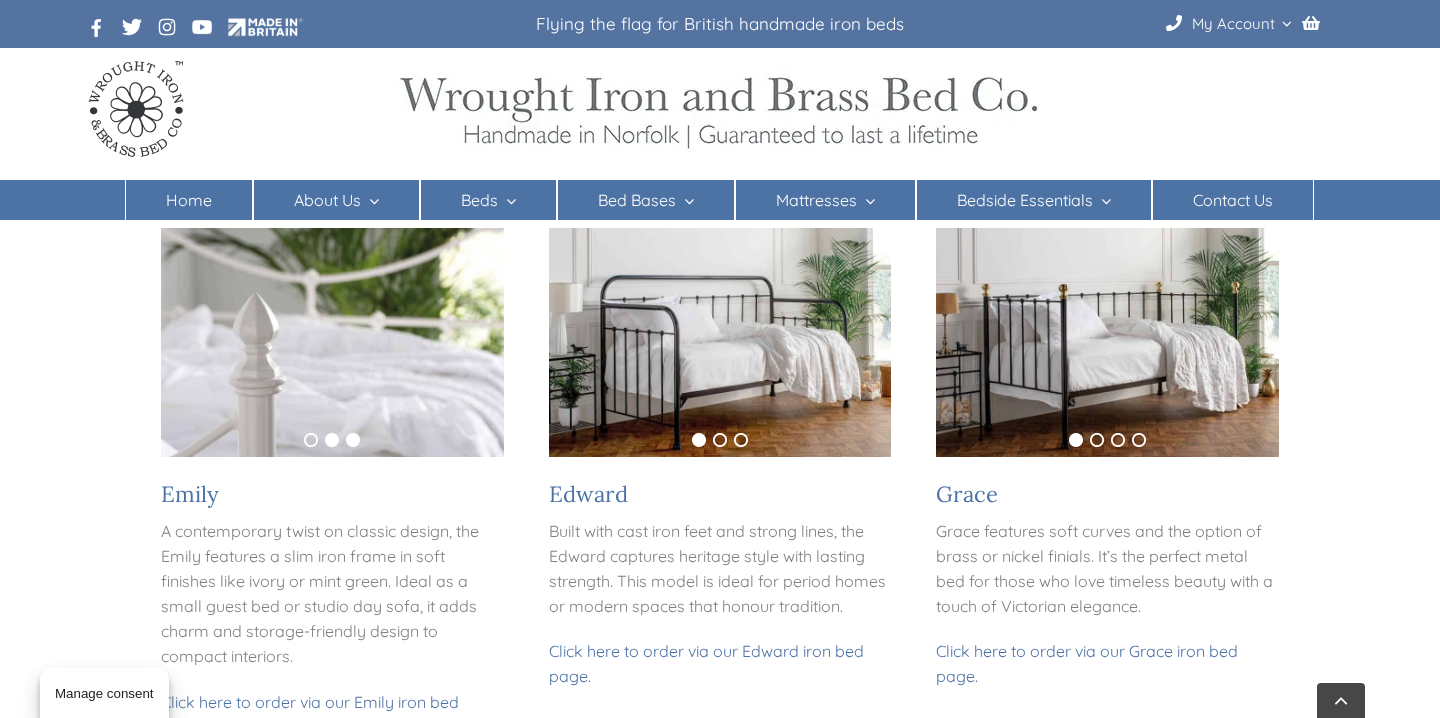 click on "3" at bounding box center [353, 440] 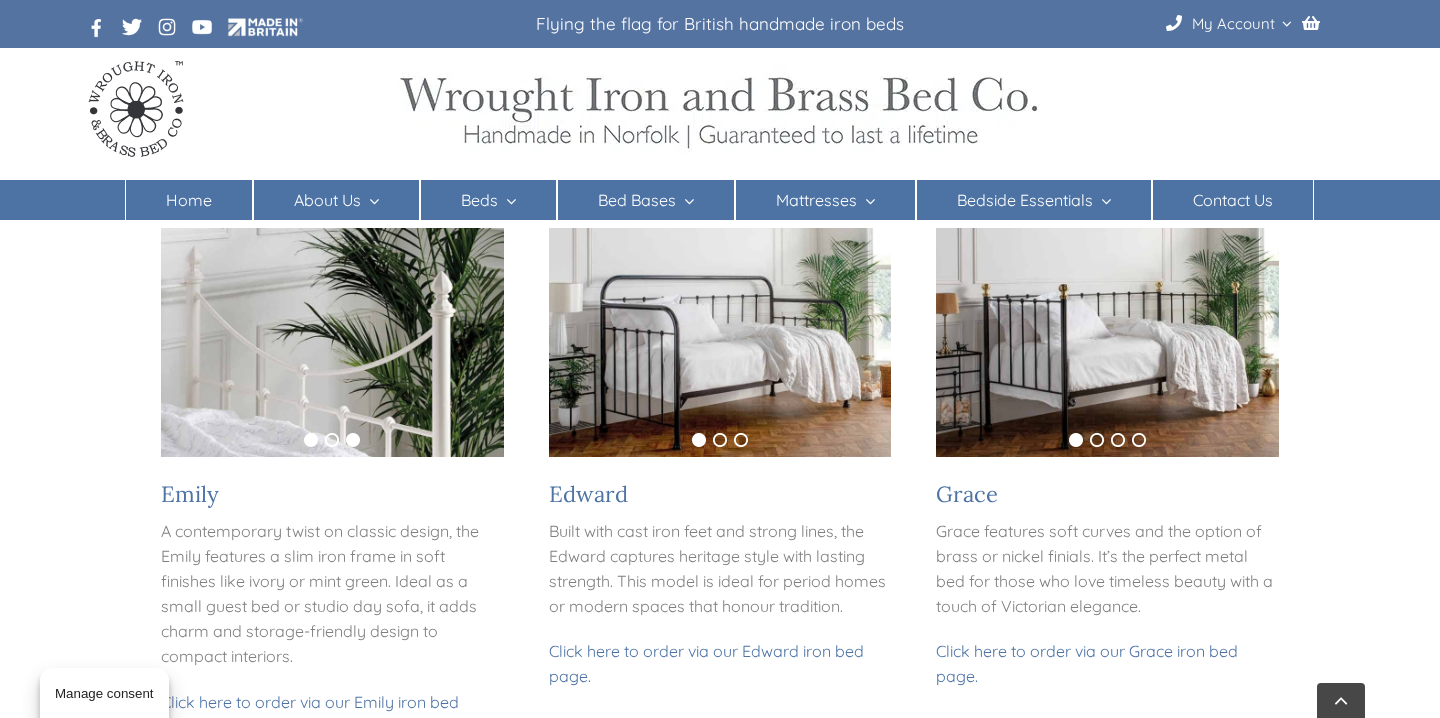 click on "1" at bounding box center (311, 440) 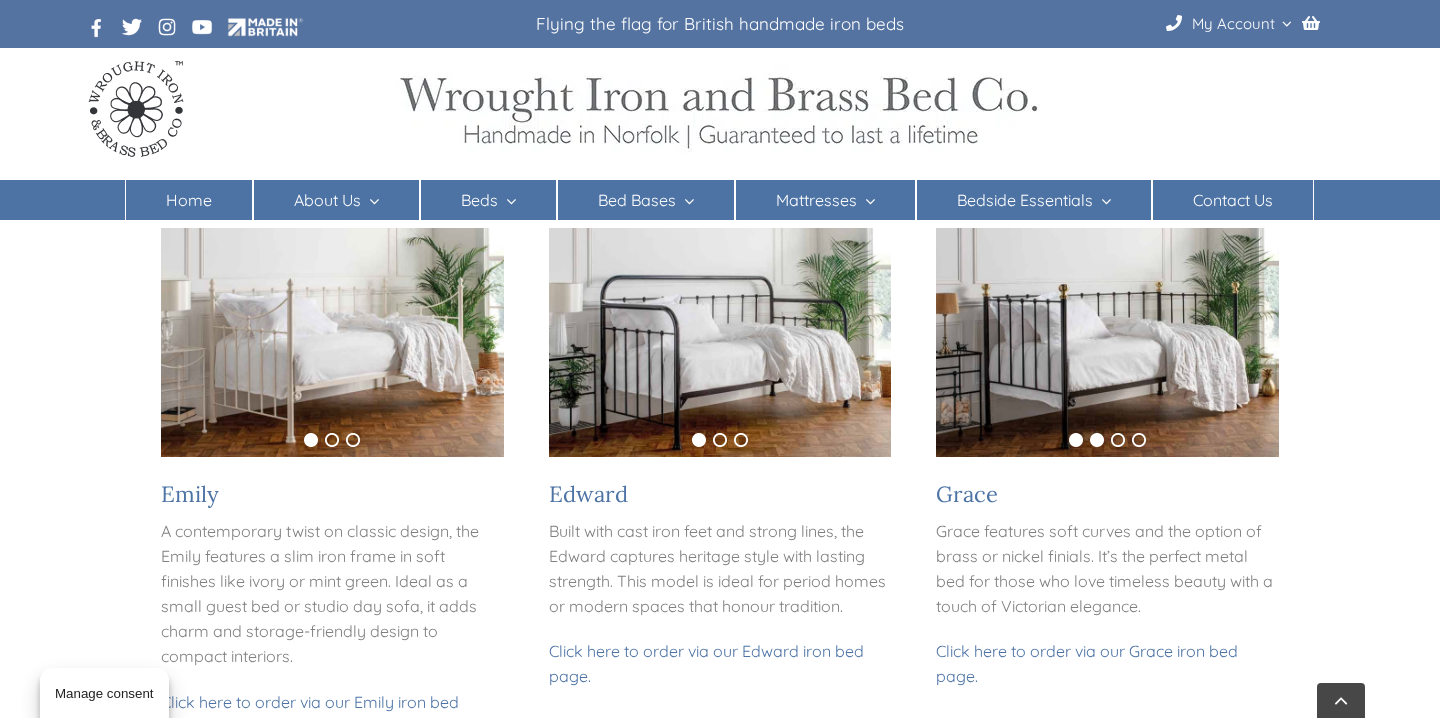 click on "2" at bounding box center [1097, 440] 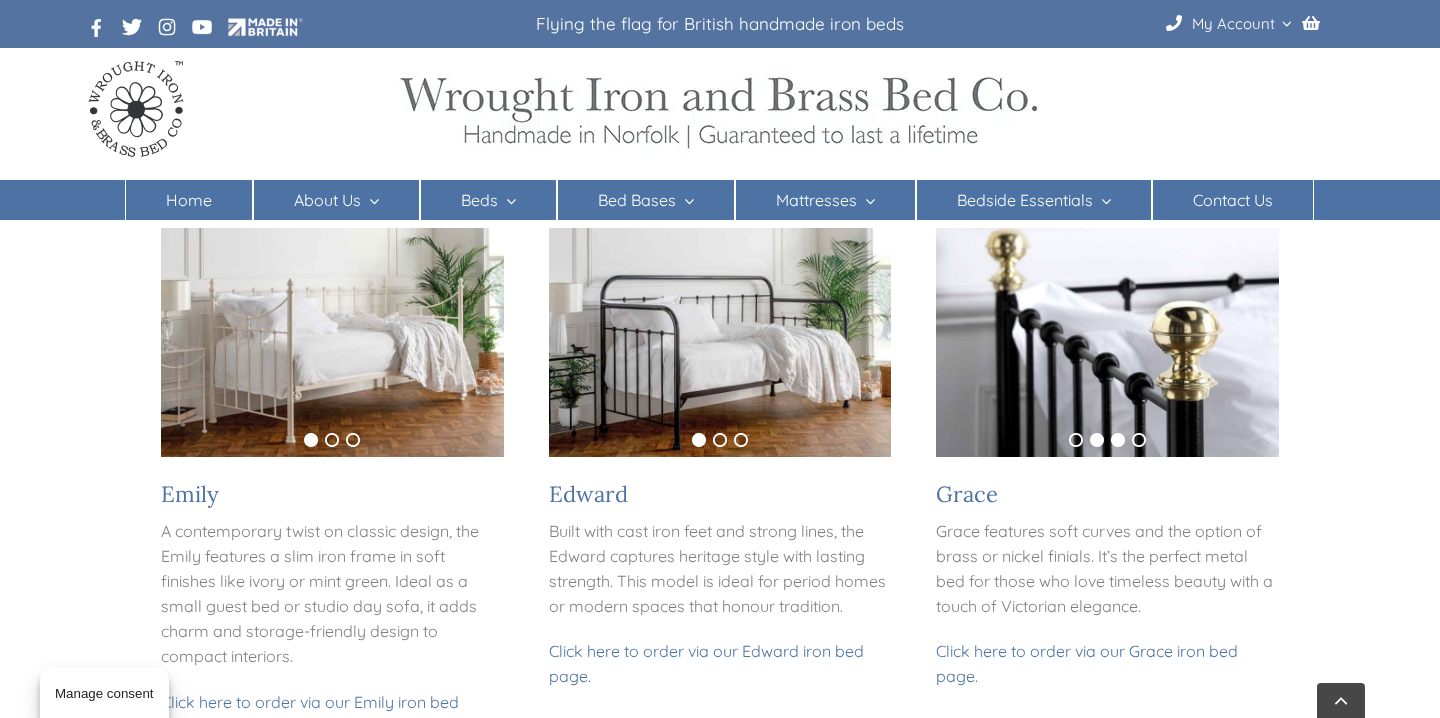 click on "3" at bounding box center (1118, 440) 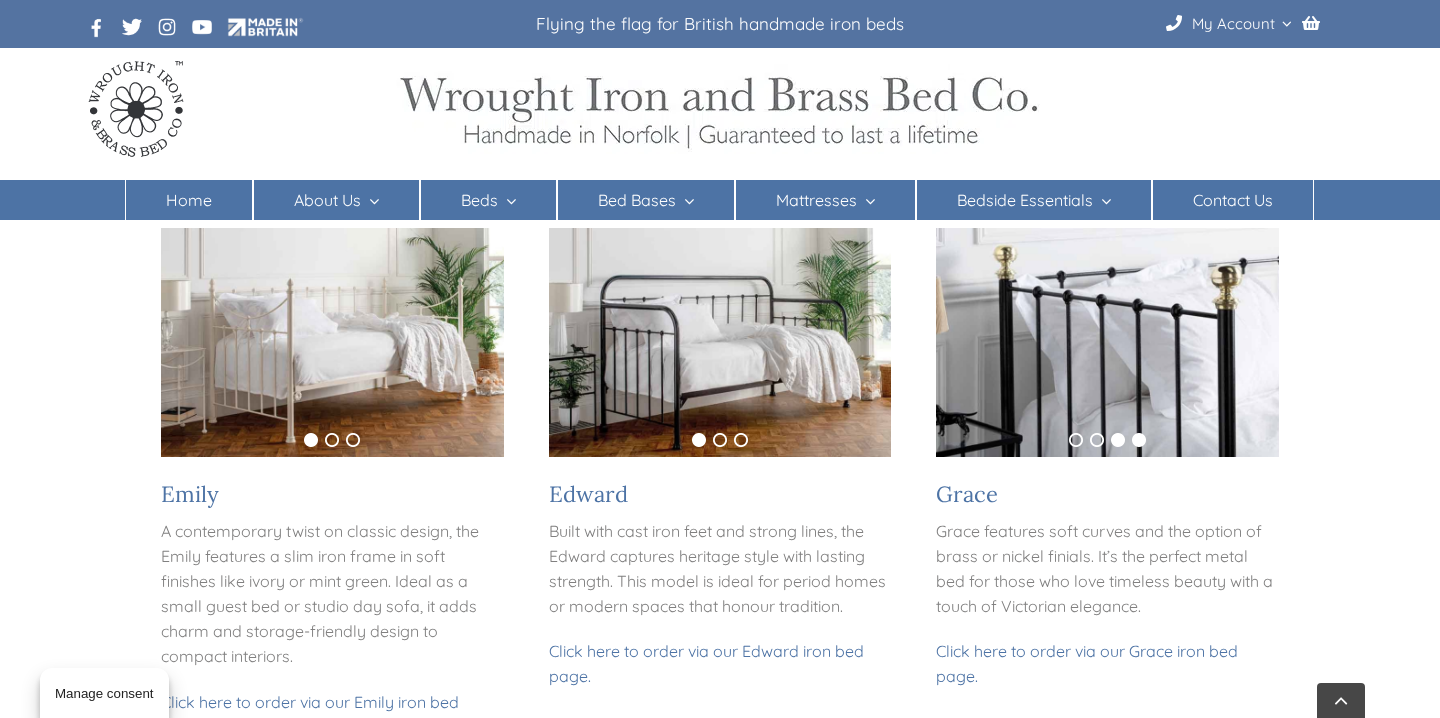 click on "4" at bounding box center (1139, 440) 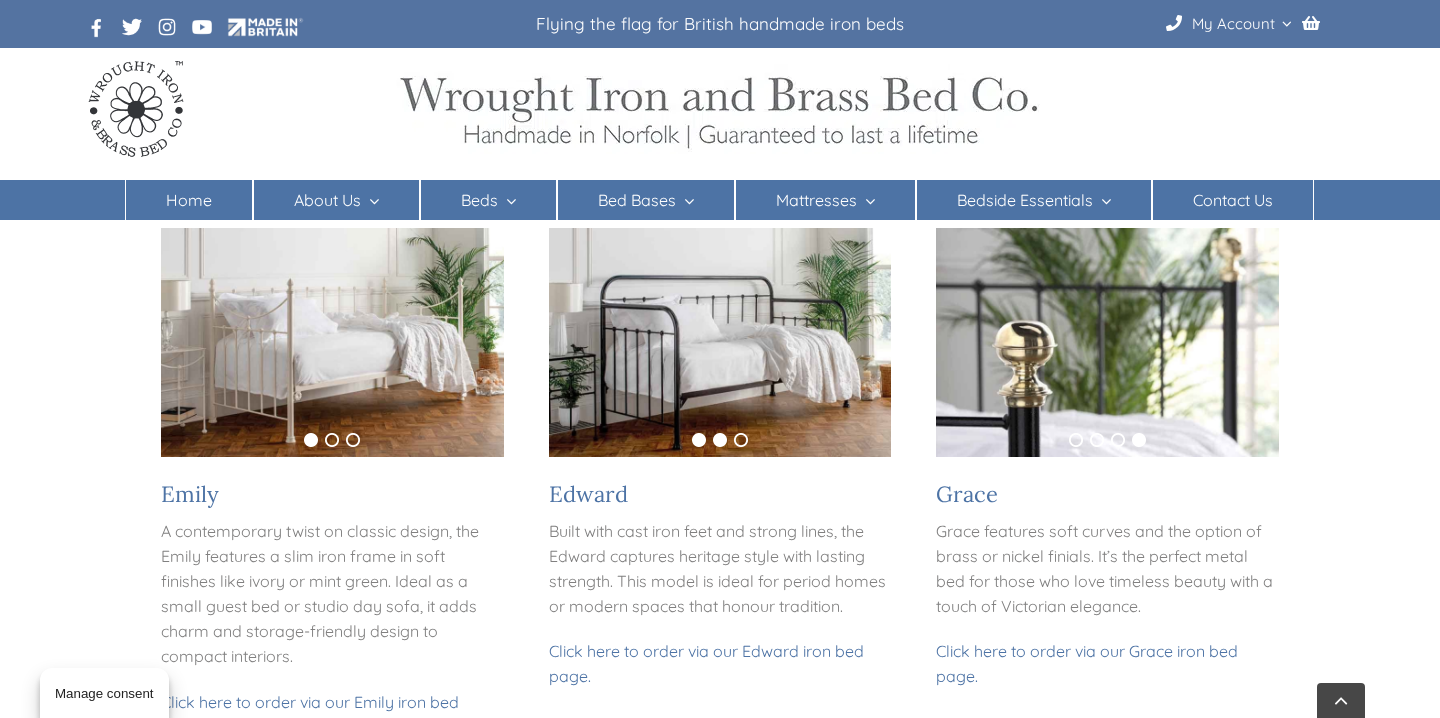 click on "2" at bounding box center [720, 440] 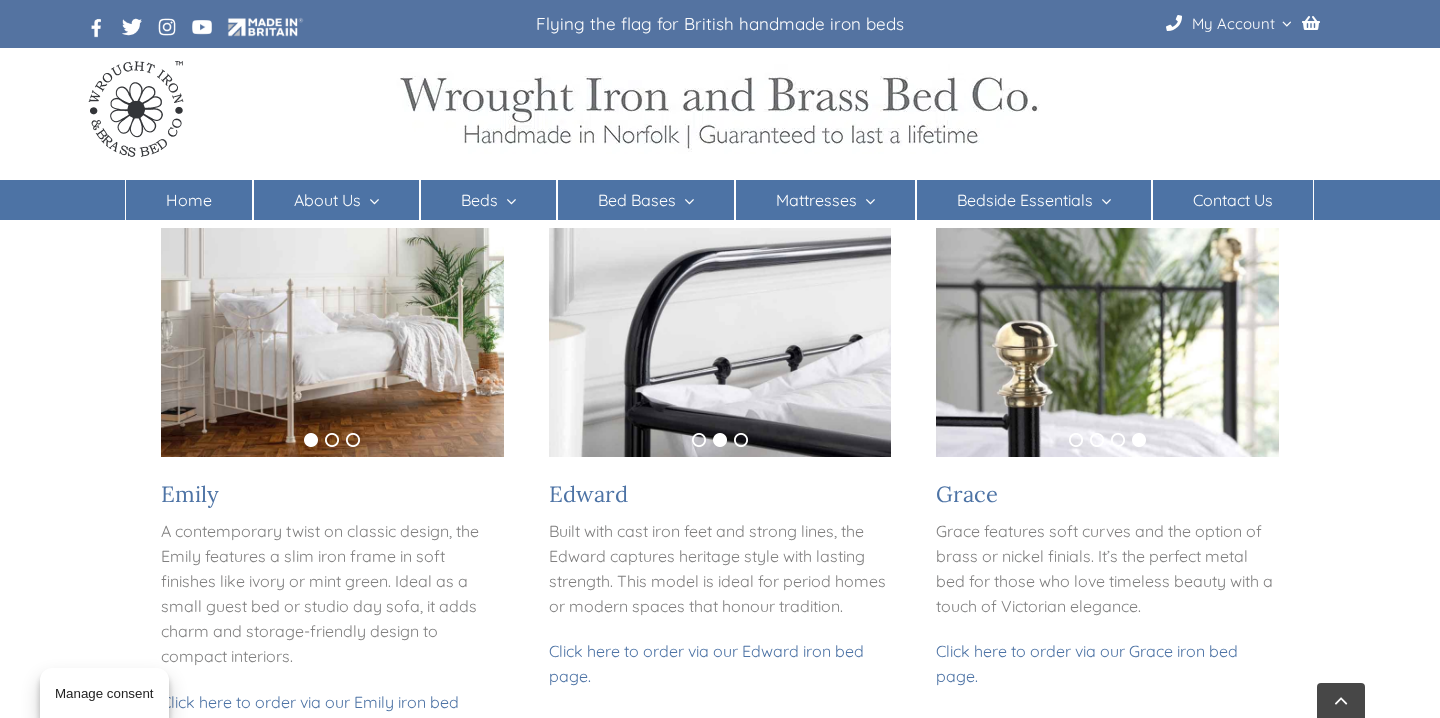 click on "1 2 3" at bounding box center [720, 440] 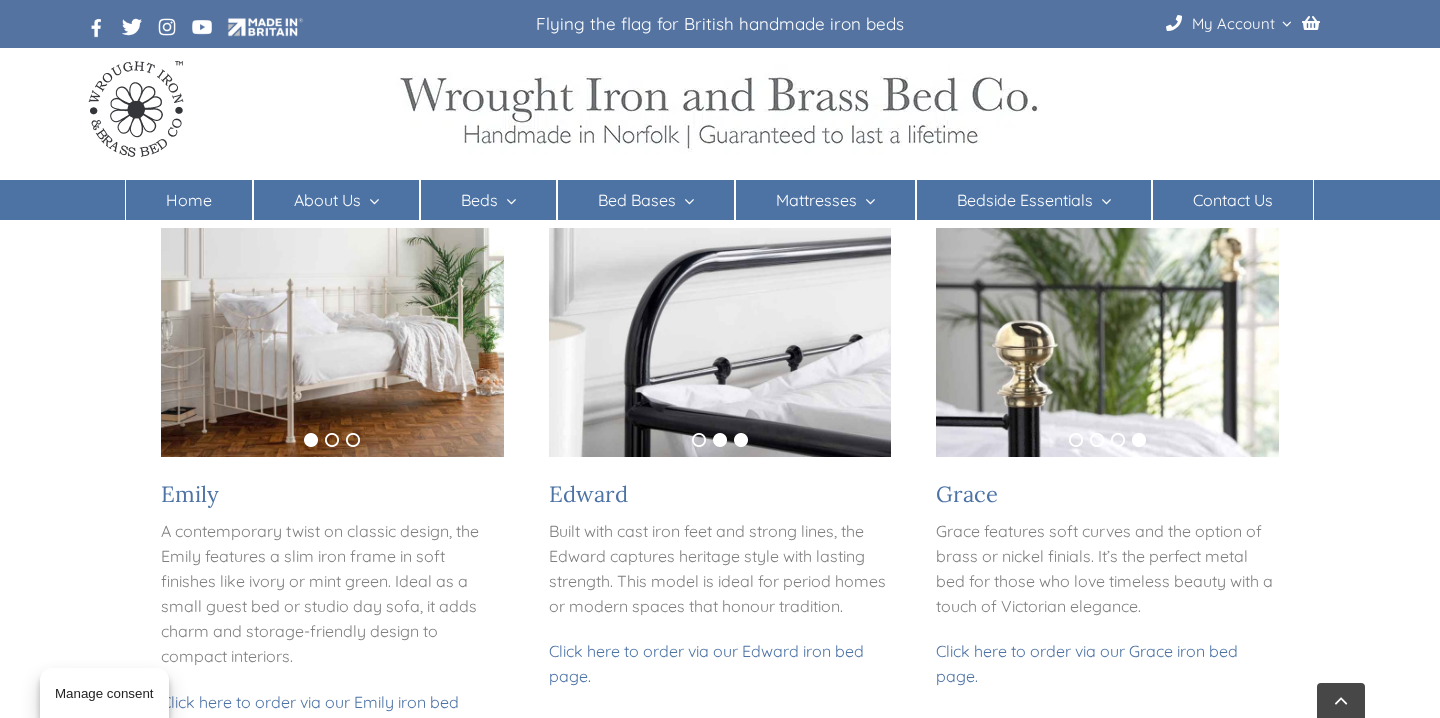click on "3" at bounding box center (741, 440) 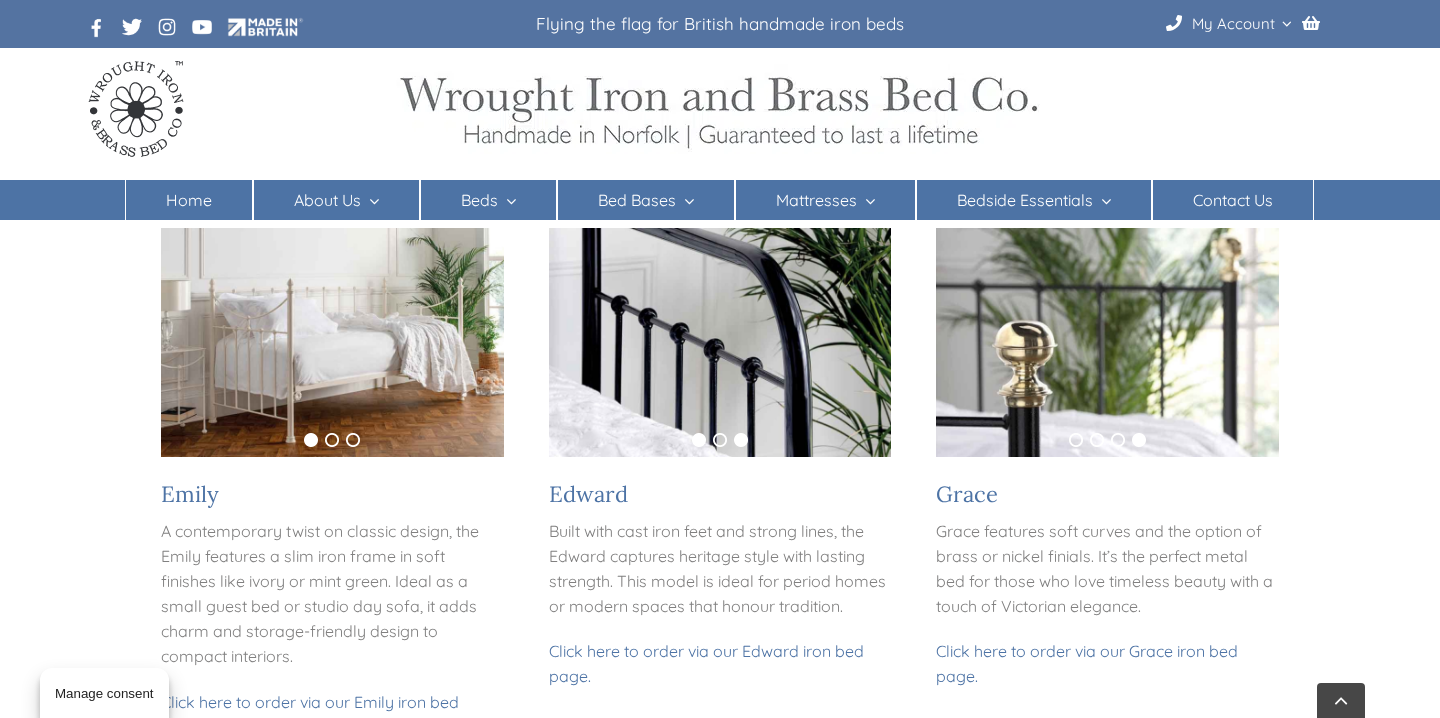 click on "1" at bounding box center (699, 440) 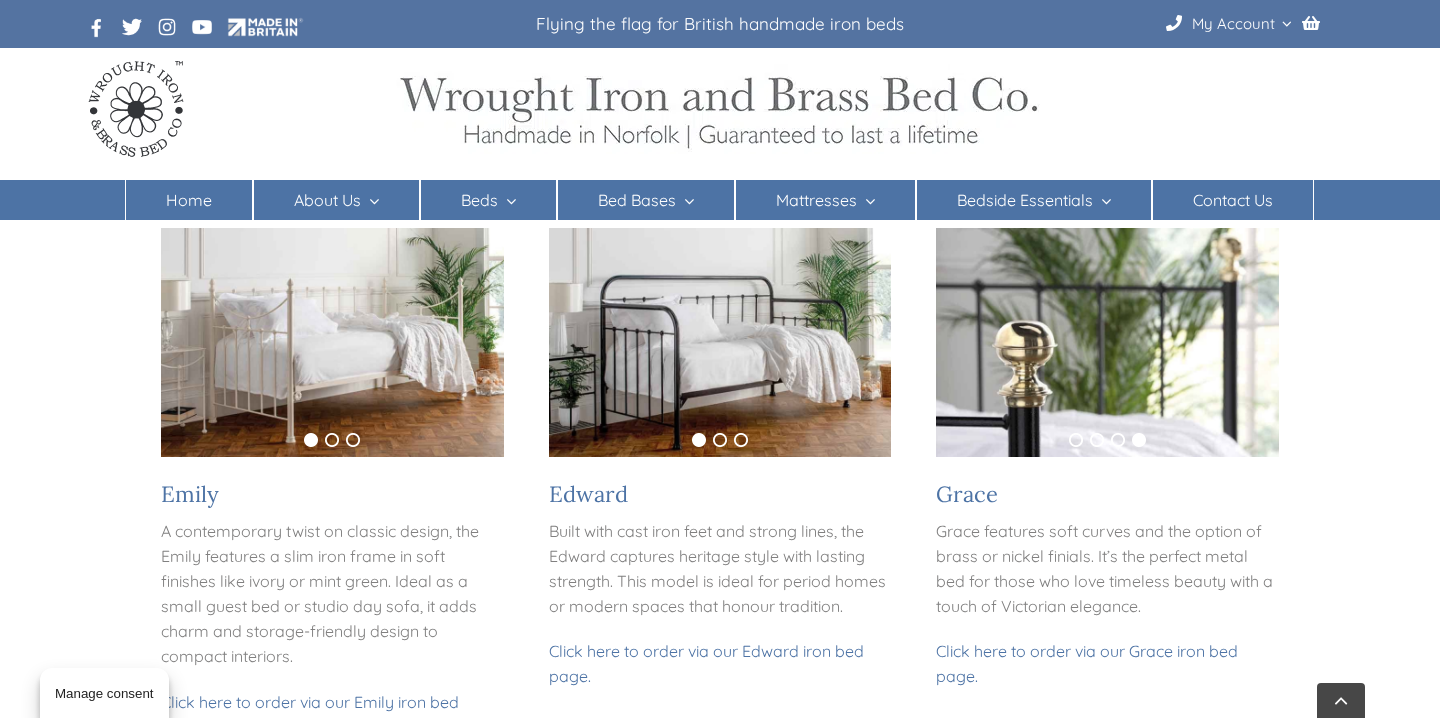 click on "Built with cast iron feet and strong lines, the Edward captures heritage style with lasting strength. This model is ideal for period homes or modern spaces that honour tradition." at bounding box center [720, 569] 